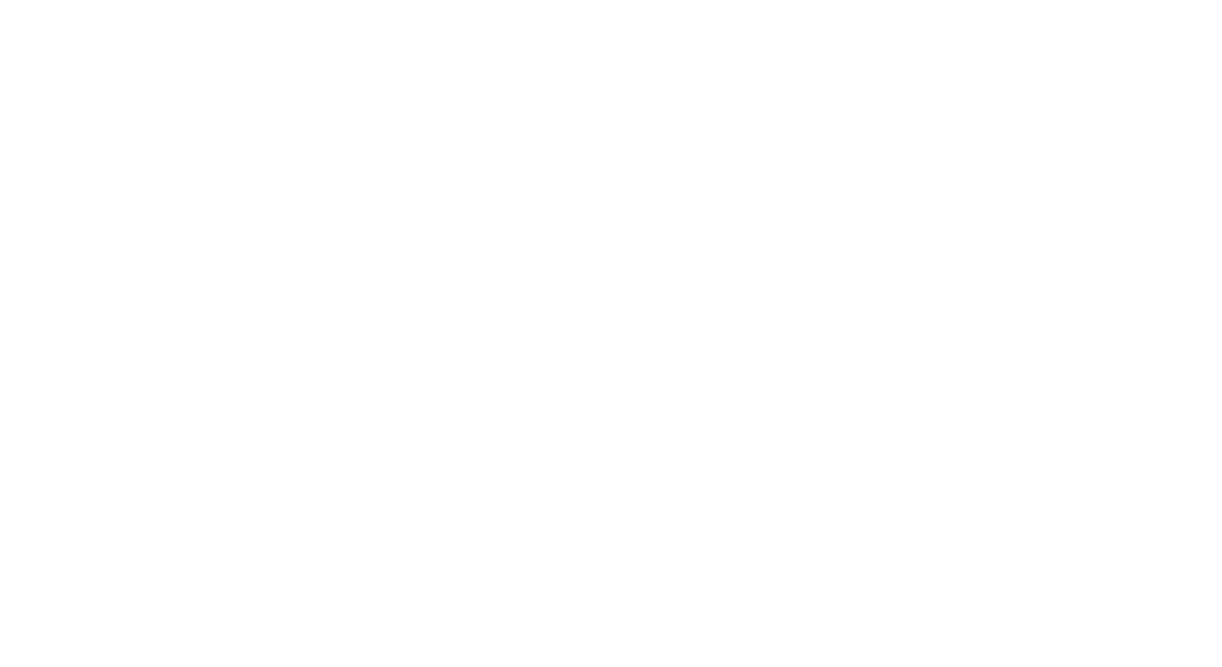 scroll, scrollTop: 0, scrollLeft: 0, axis: both 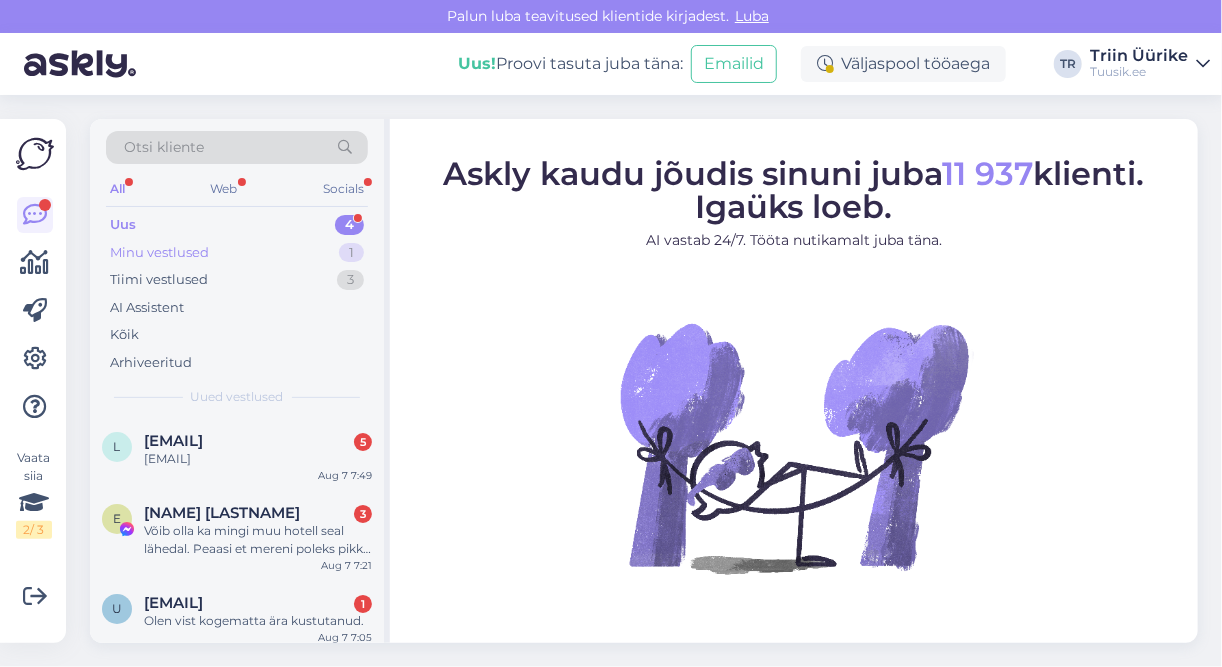 click on "Minu vestlused" at bounding box center [159, 253] 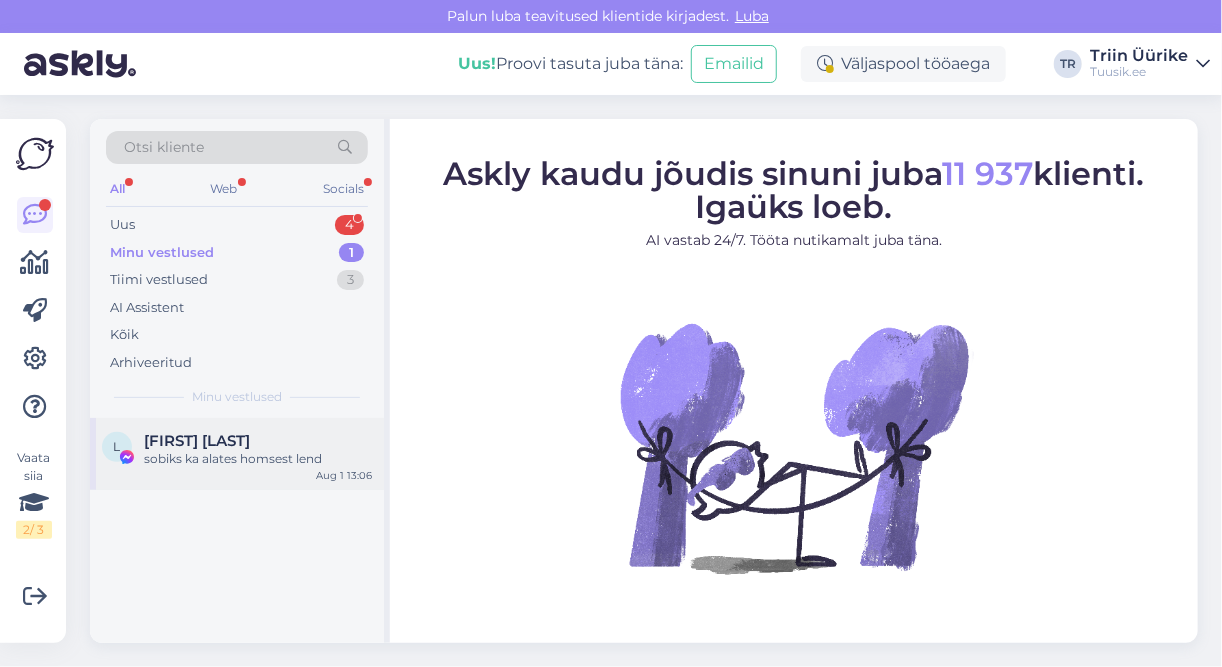 click on "[NAME] [LASTNAME] sobiks ka alates homsest lend Aug 1 13:06" at bounding box center [237, 454] 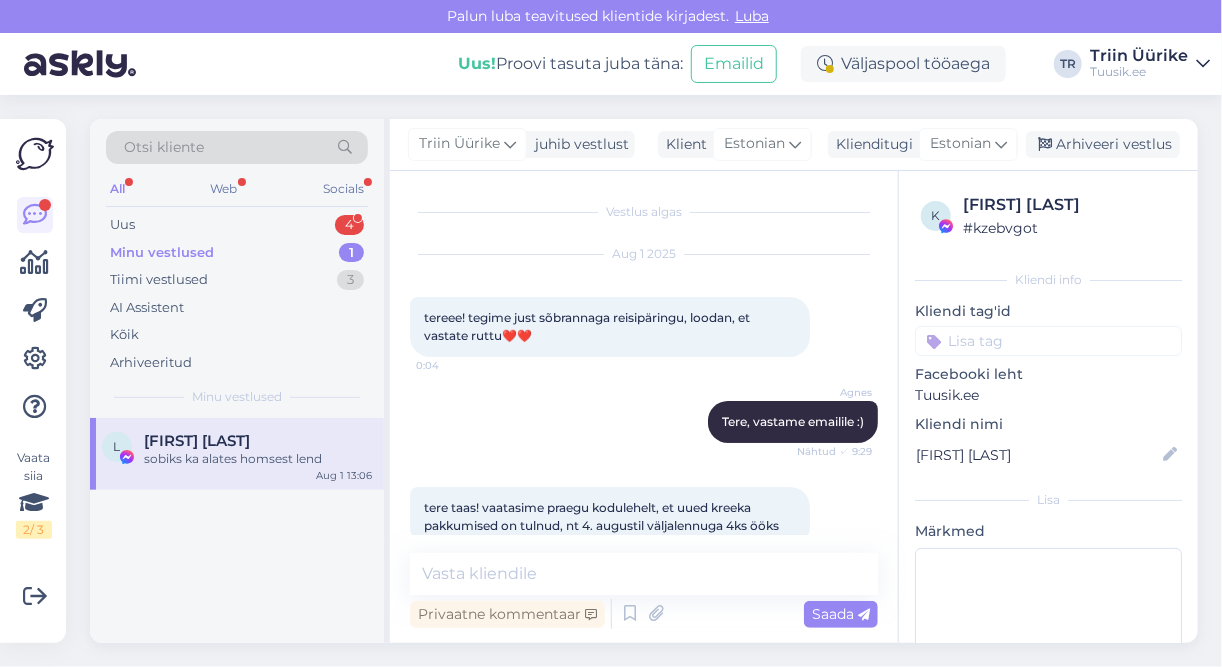 scroll, scrollTop: 224, scrollLeft: 0, axis: vertical 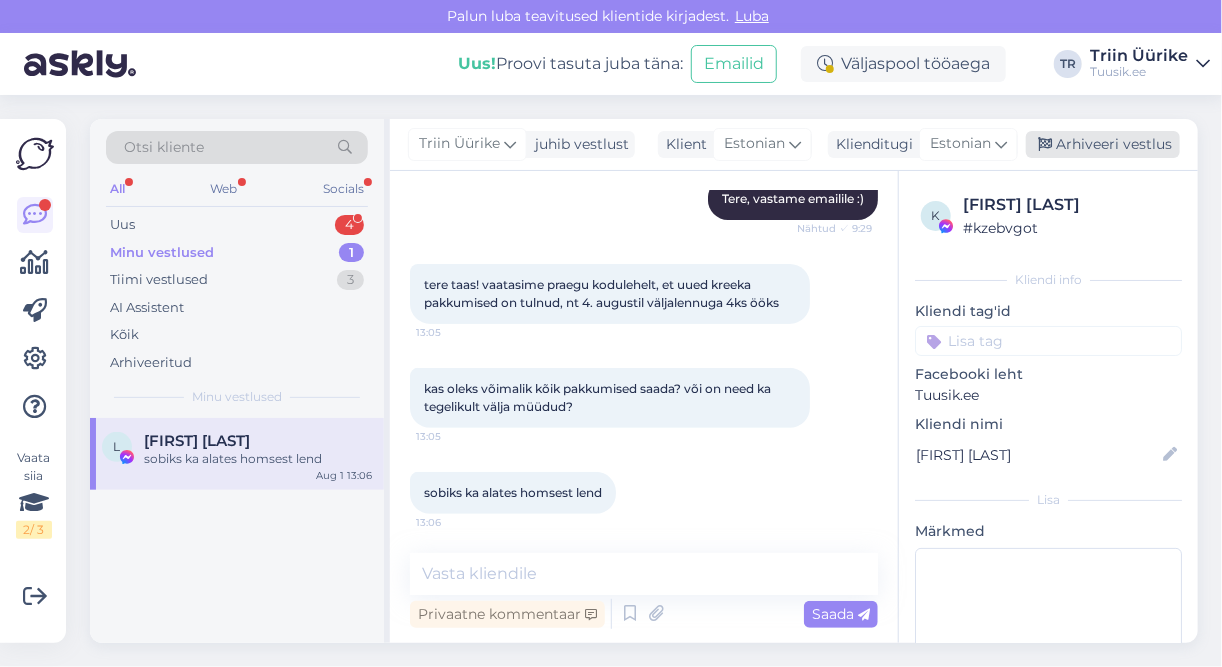 click on "Arhiveeri vestlus" at bounding box center [1103, 144] 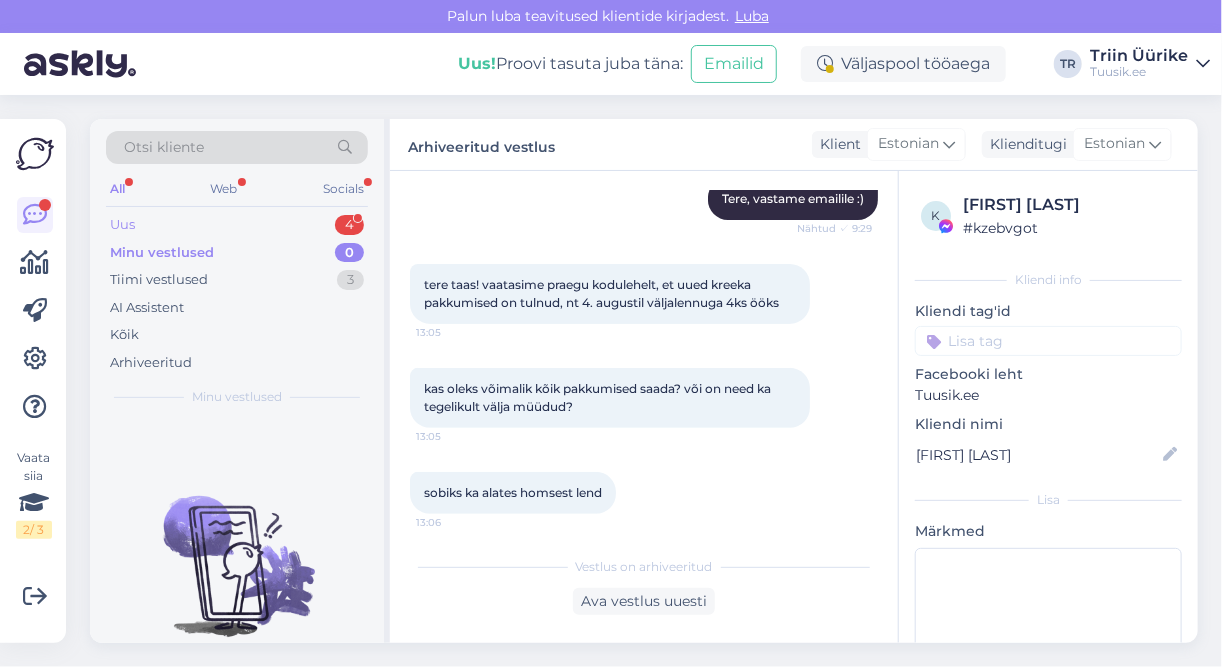 click on "Uus 4" at bounding box center (237, 225) 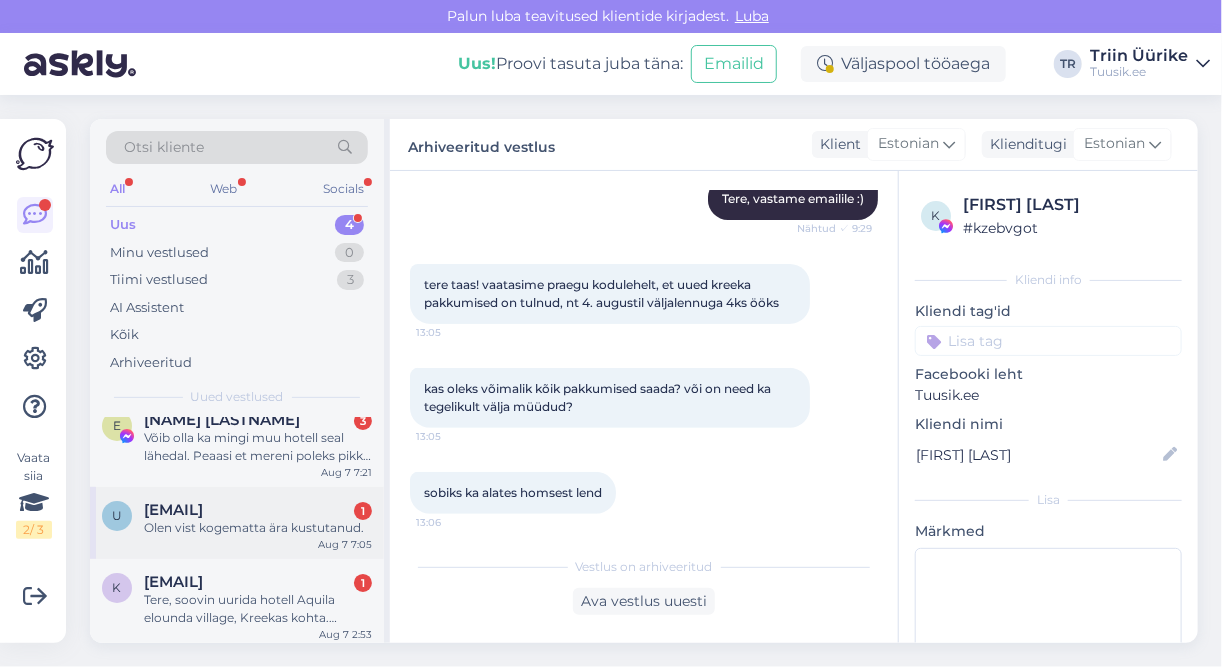 scroll, scrollTop: 97, scrollLeft: 0, axis: vertical 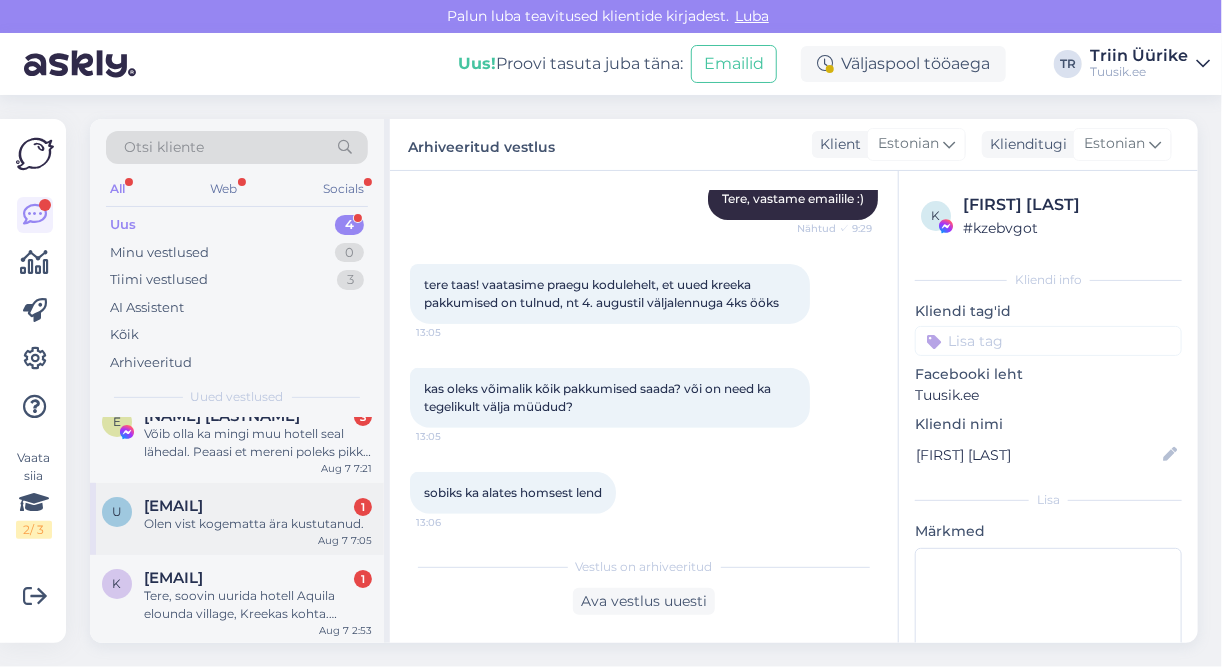 click on "Olen vist kogematta ära kustutanud." at bounding box center (258, 524) 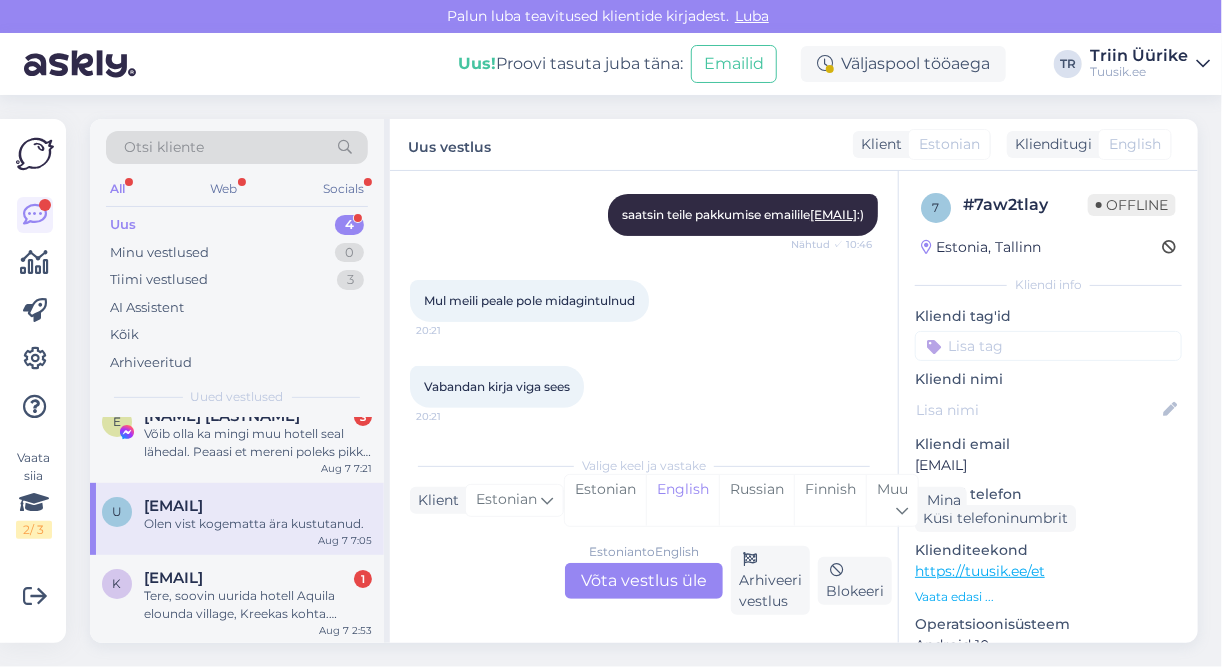scroll, scrollTop: 475, scrollLeft: 0, axis: vertical 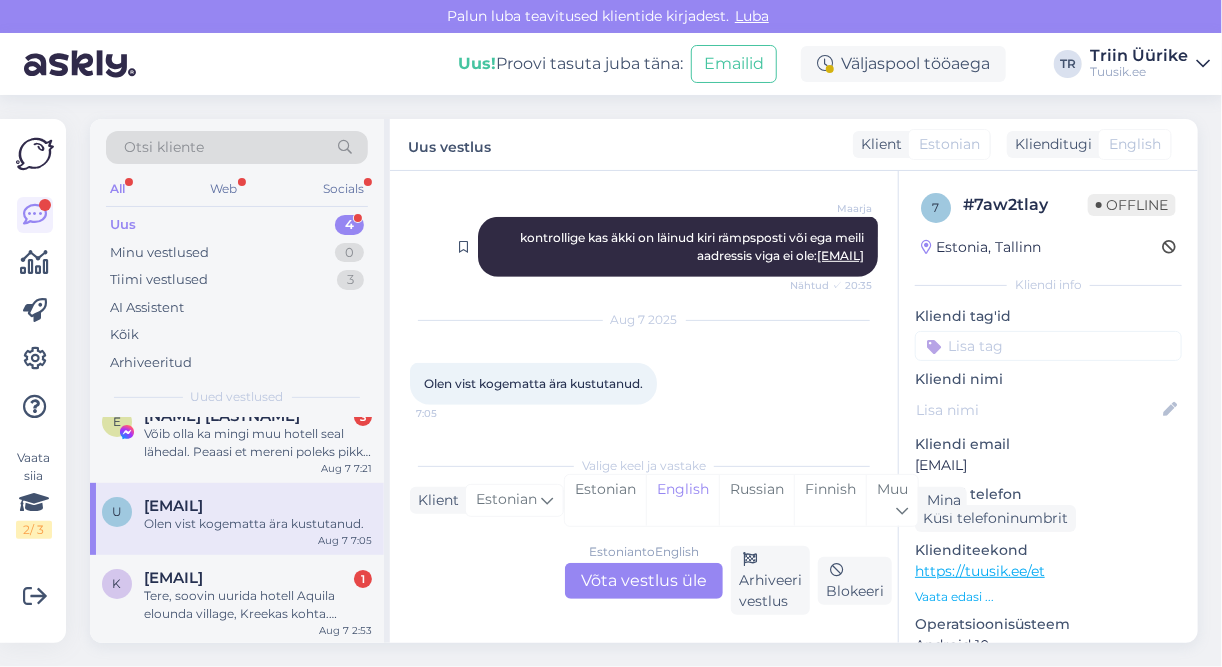 click on "[EMAIL]" at bounding box center (840, 255) 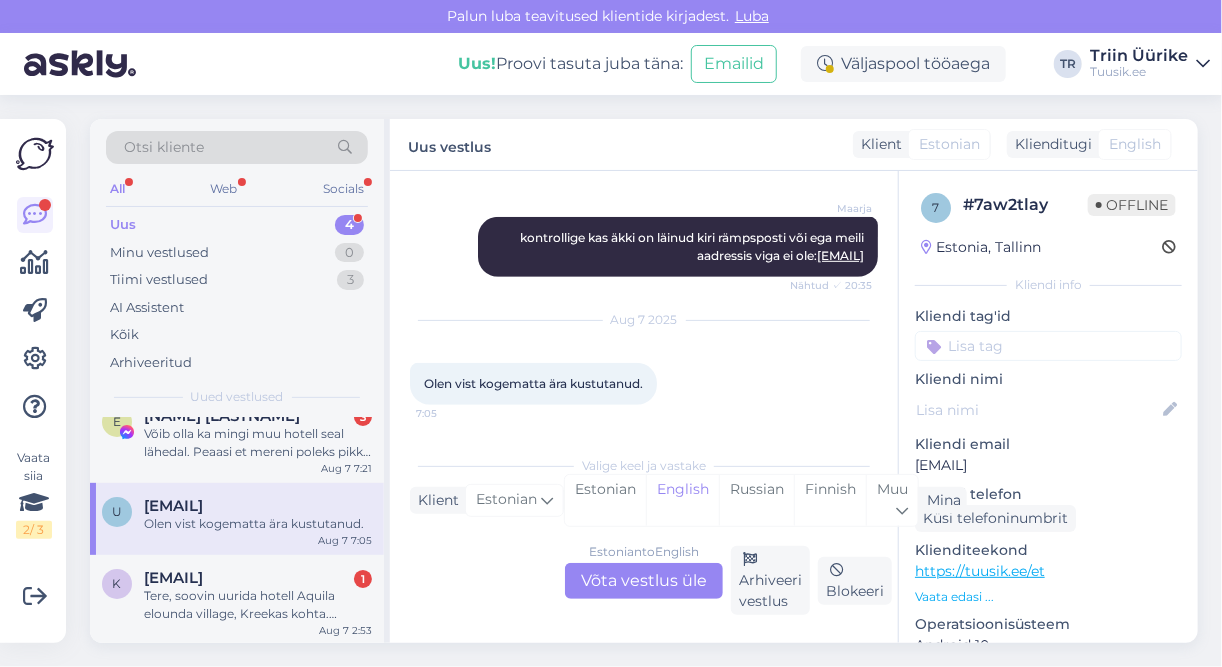 click on "Estonian  to  English Võta vestlus üle" at bounding box center [644, 581] 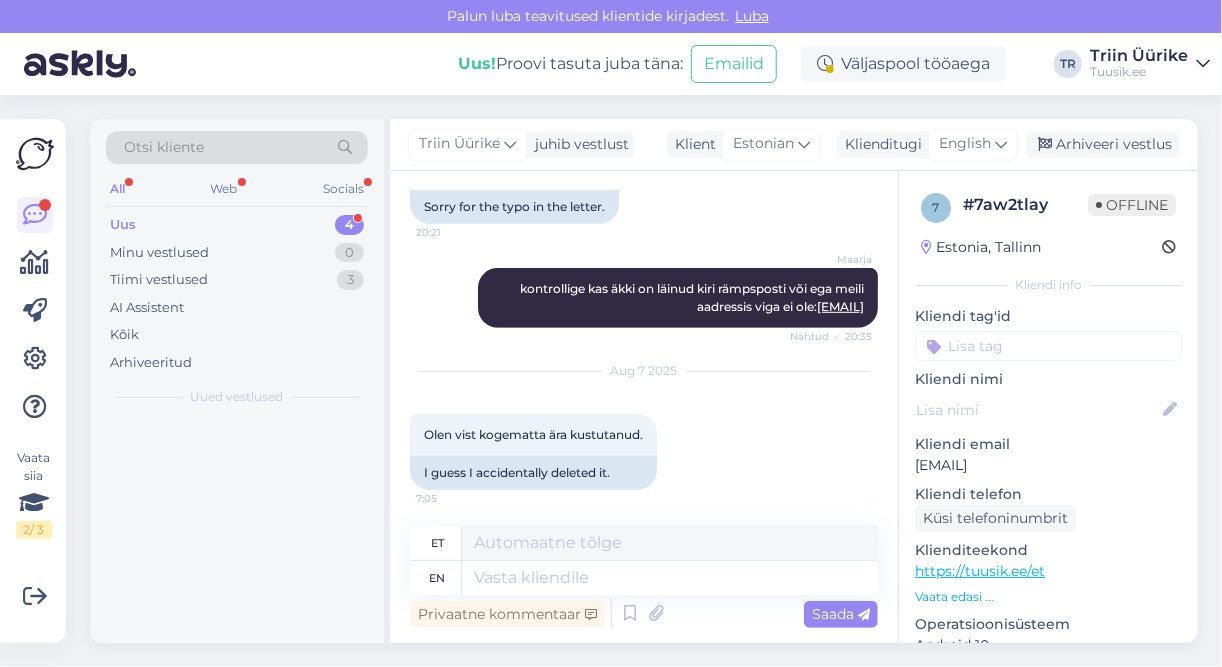 scroll, scrollTop: 496, scrollLeft: 0, axis: vertical 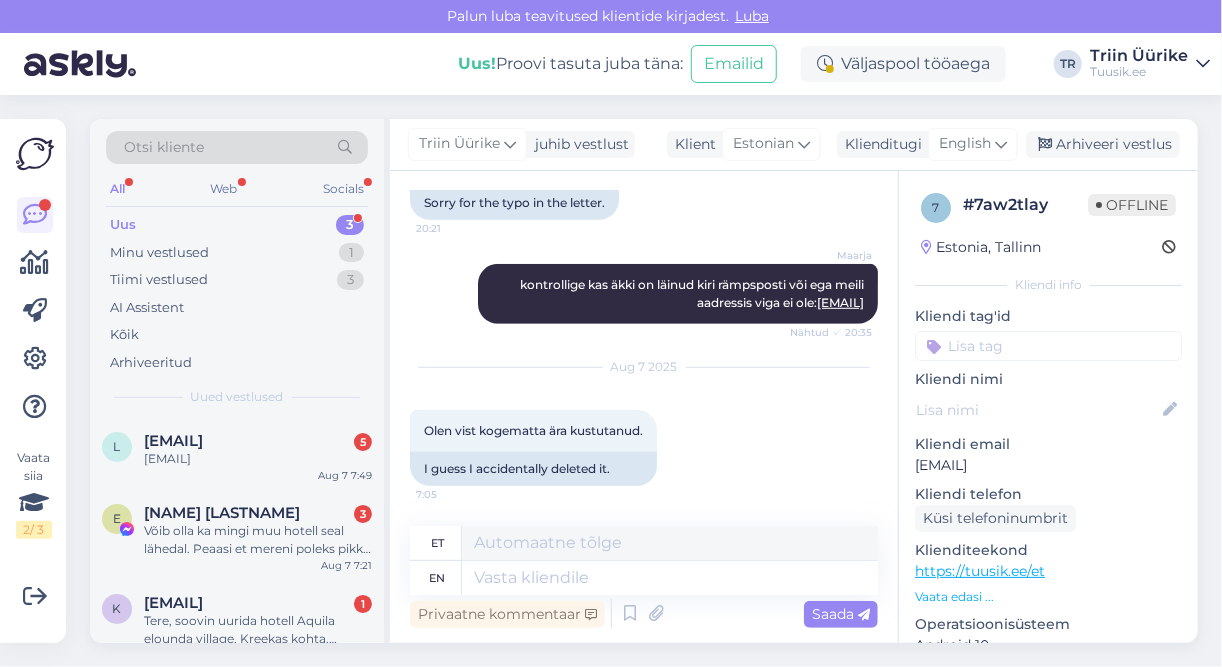 click on "en" at bounding box center [438, 578] 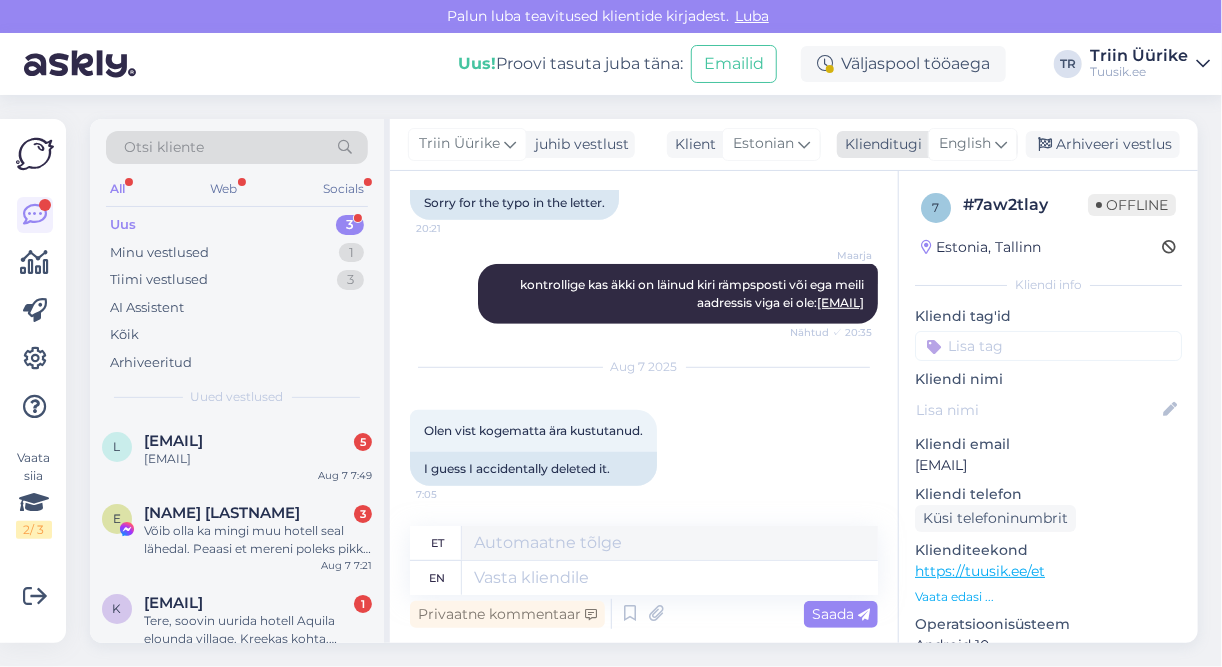 click on "English" at bounding box center [965, 144] 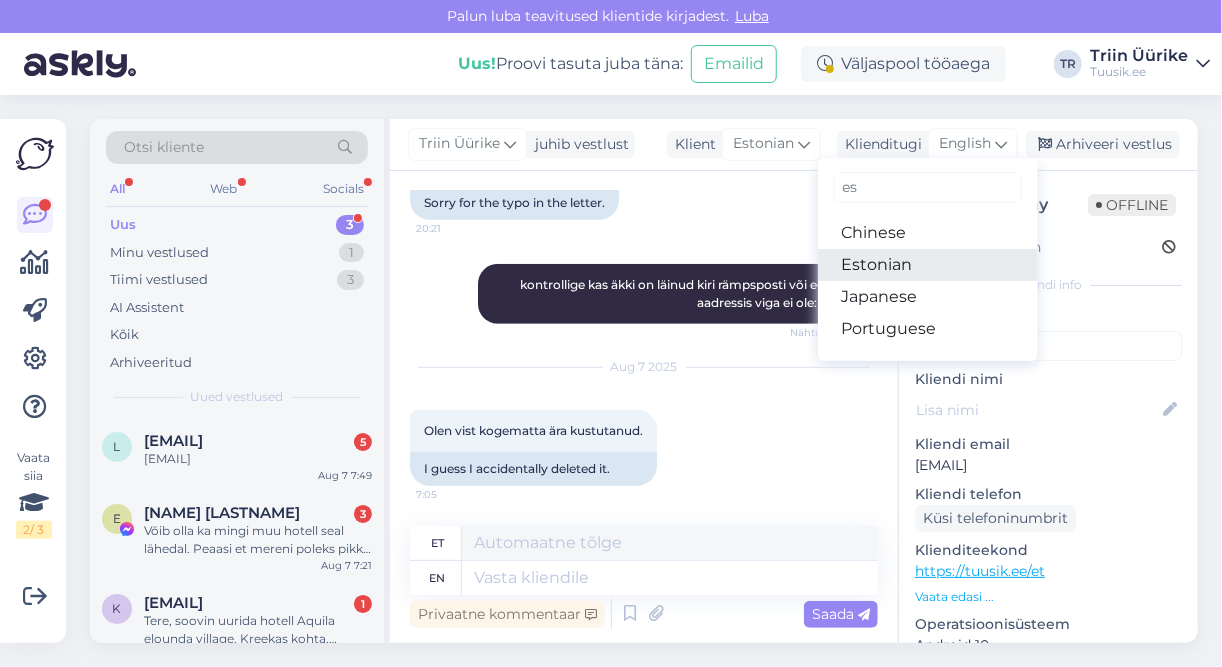 type on "es" 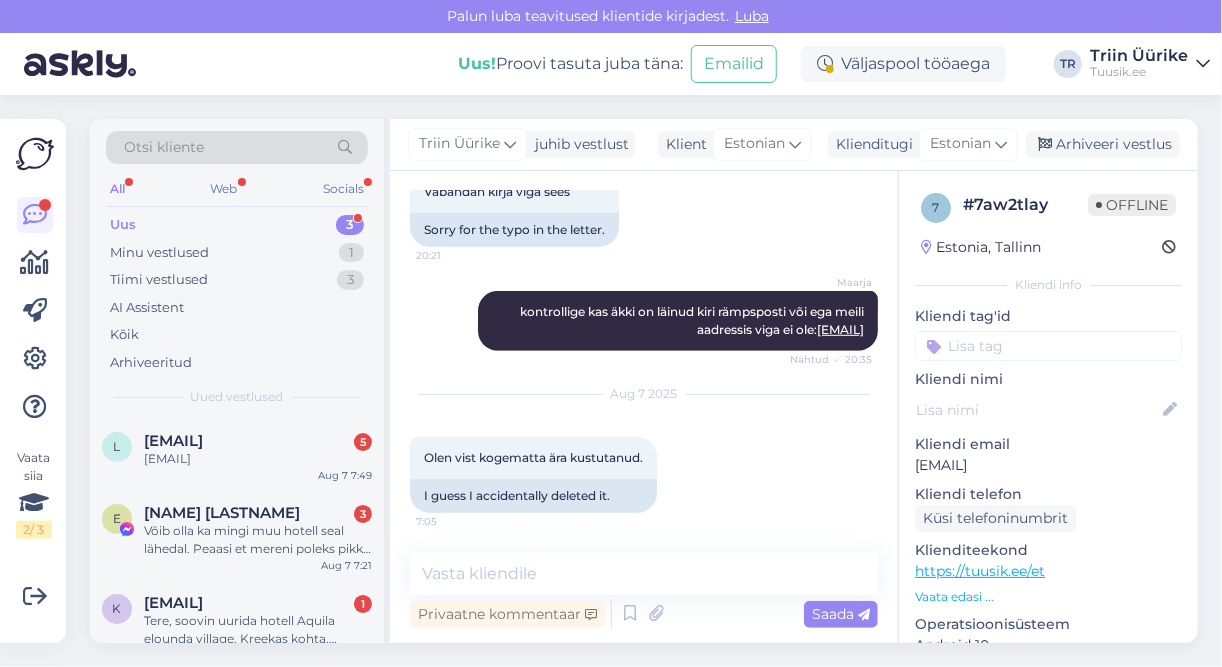 scroll, scrollTop: 469, scrollLeft: 0, axis: vertical 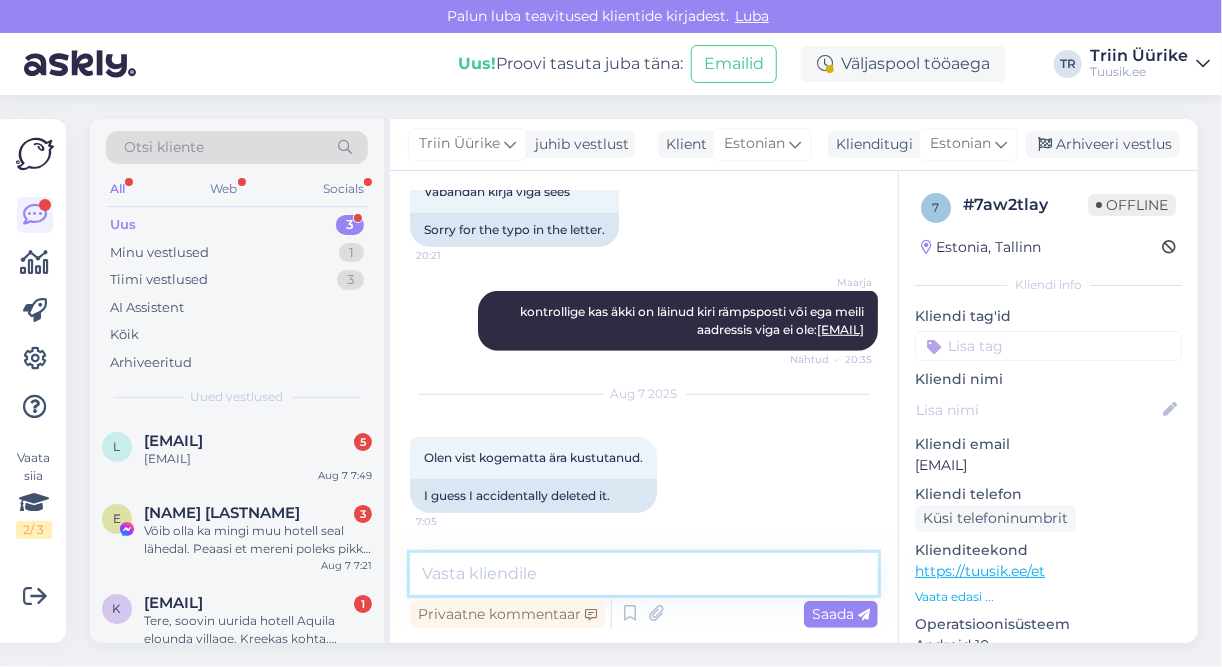 click at bounding box center [644, 574] 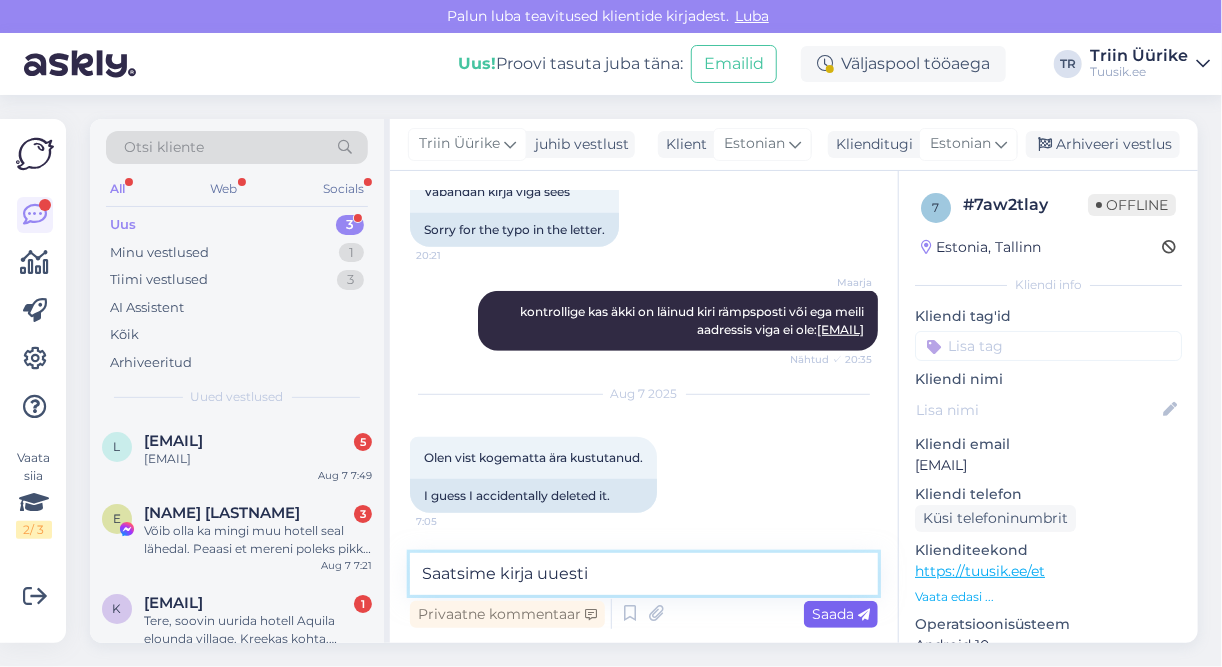 type on "Saatsime kirja uuesti" 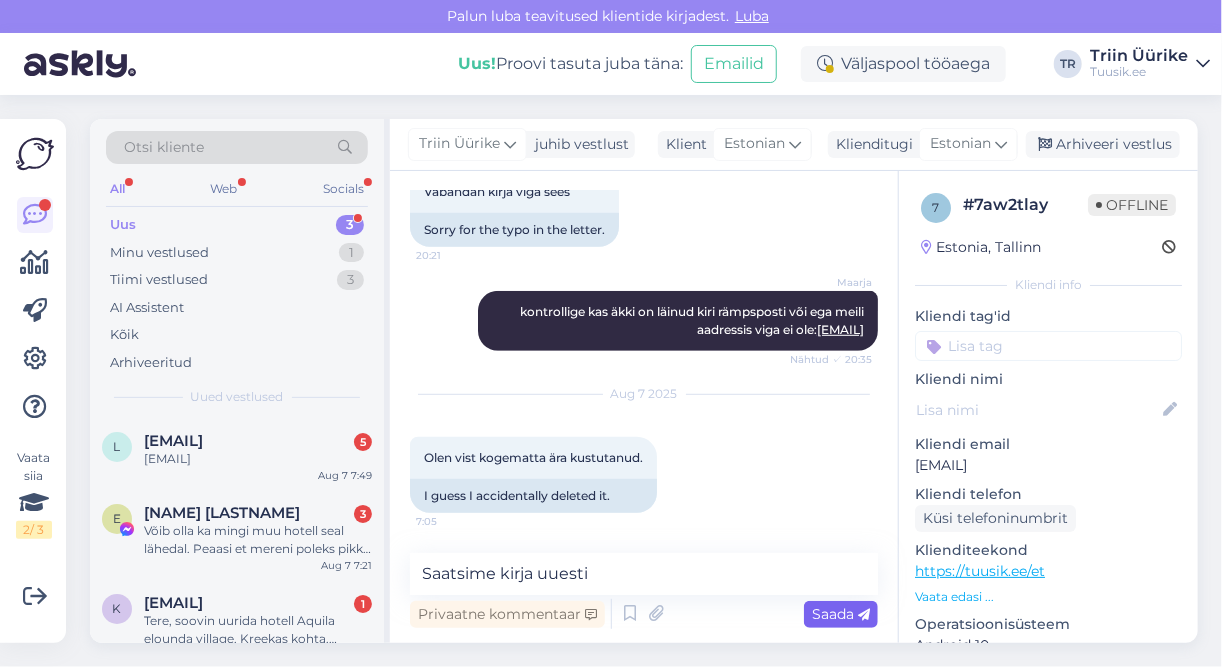 click on "Saada" at bounding box center (841, 614) 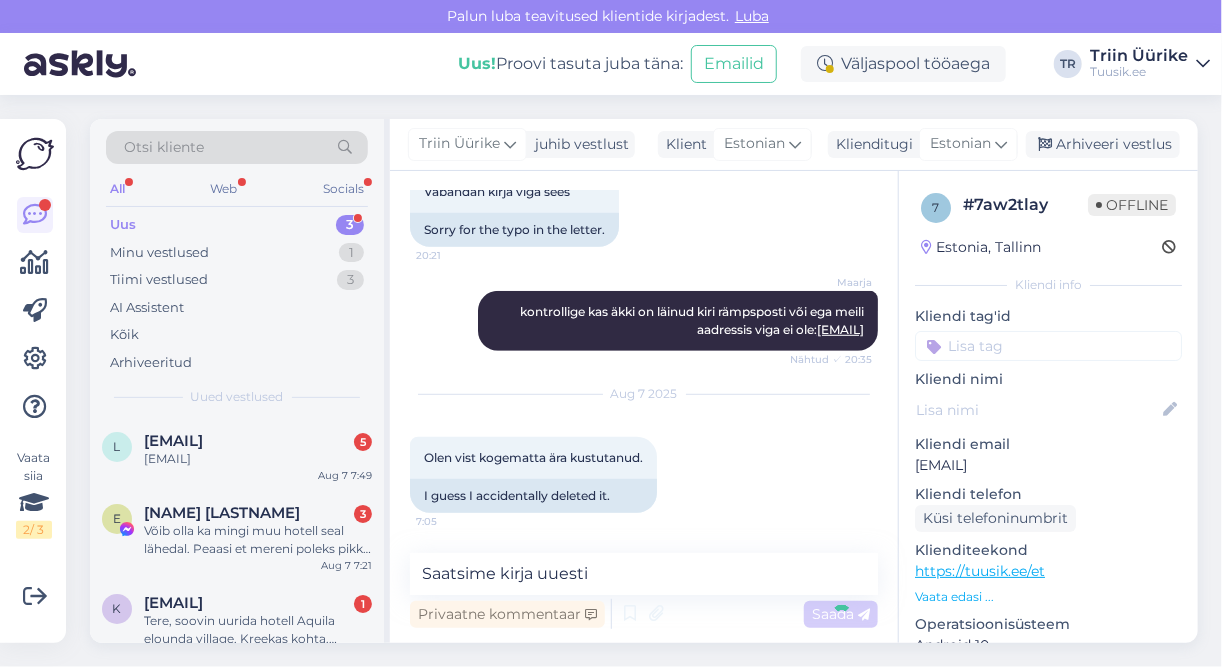 type 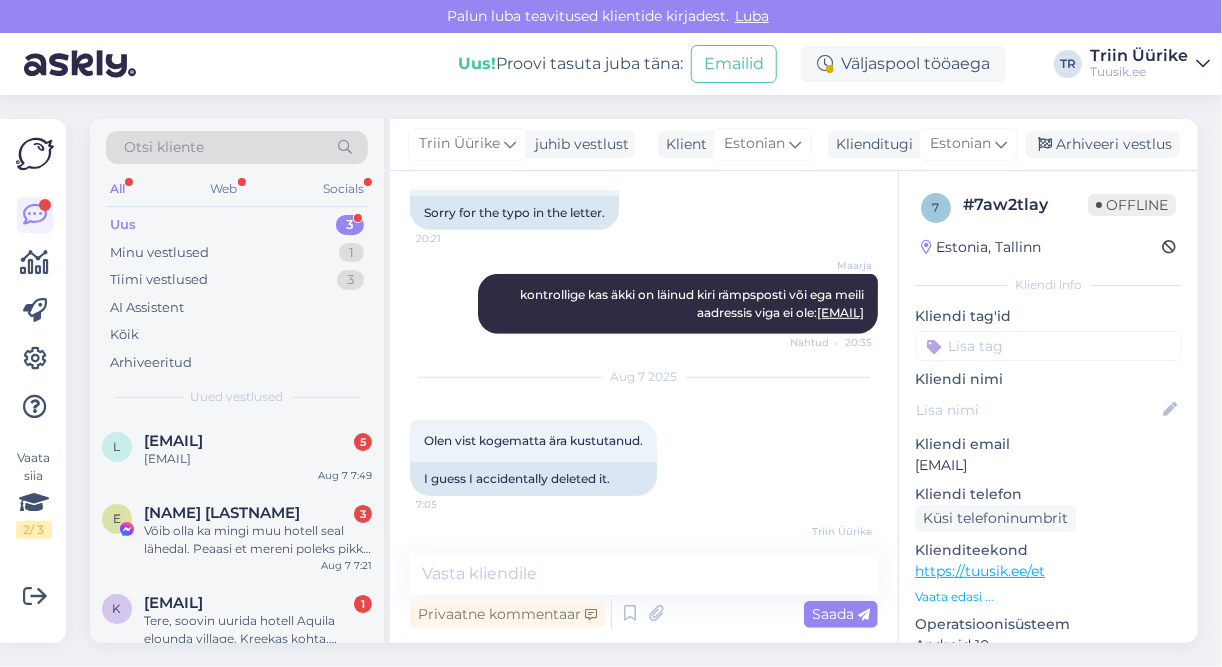 scroll, scrollTop: 555, scrollLeft: 0, axis: vertical 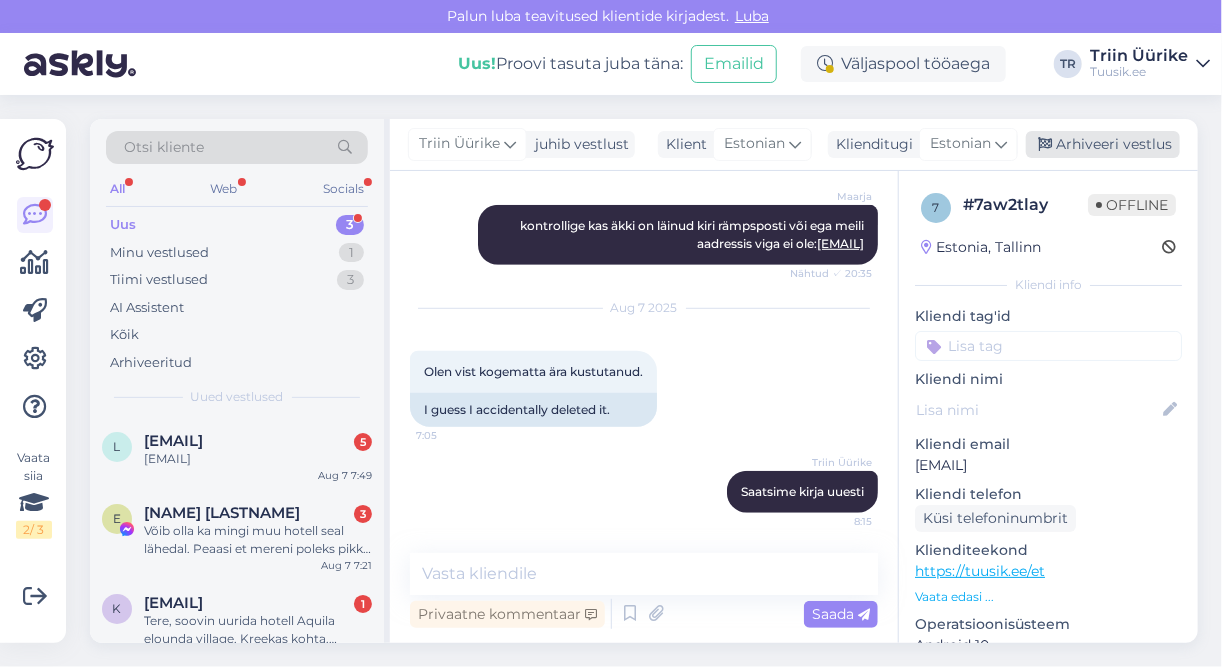click on "Arhiveeri vestlus" at bounding box center (1103, 144) 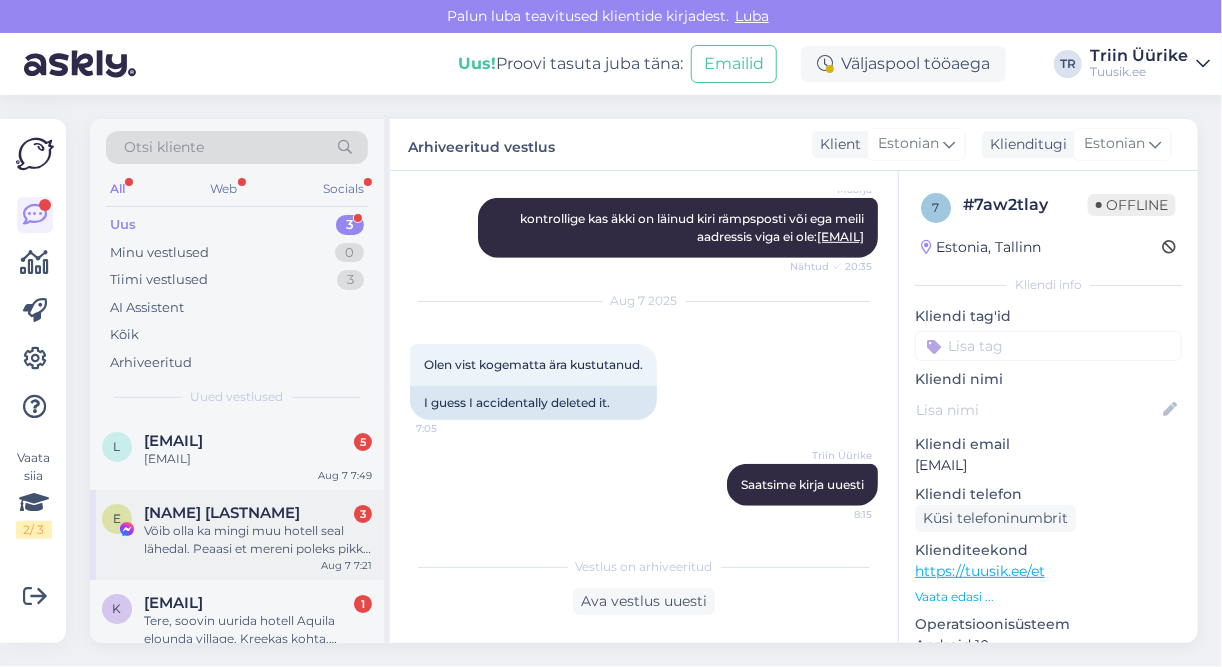 click on "Võib olla ka mingi muu hotell seal lähedal. Peaasi et mereni poleks pikk maa." at bounding box center [258, 540] 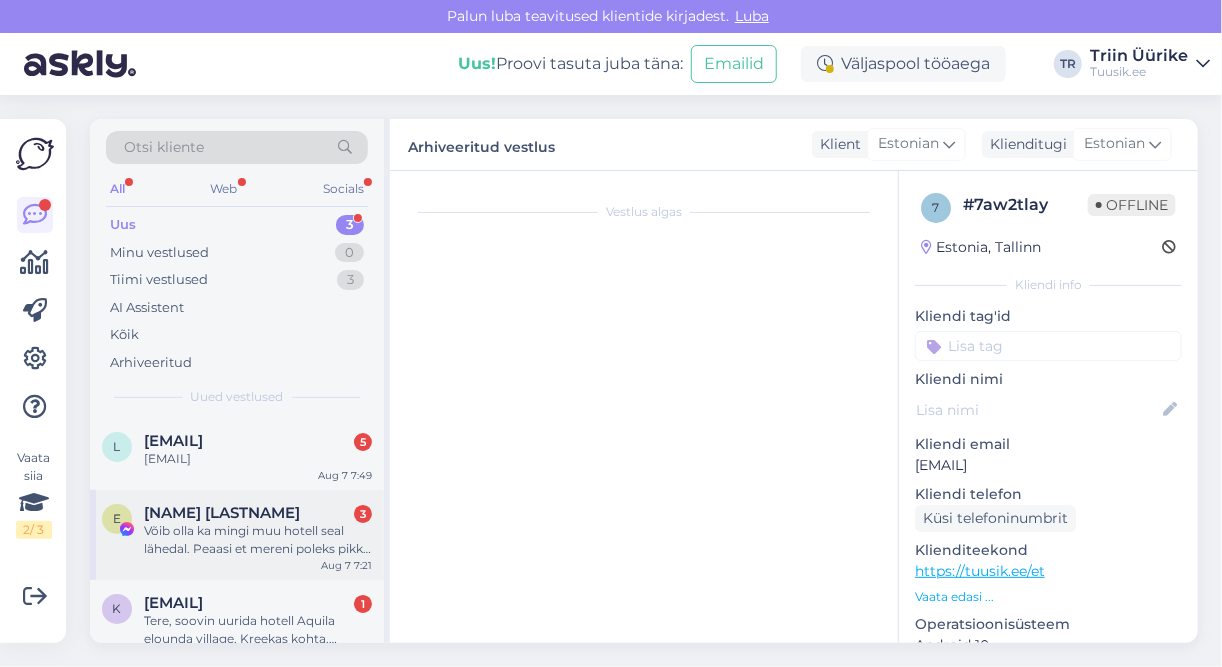 scroll, scrollTop: 195, scrollLeft: 0, axis: vertical 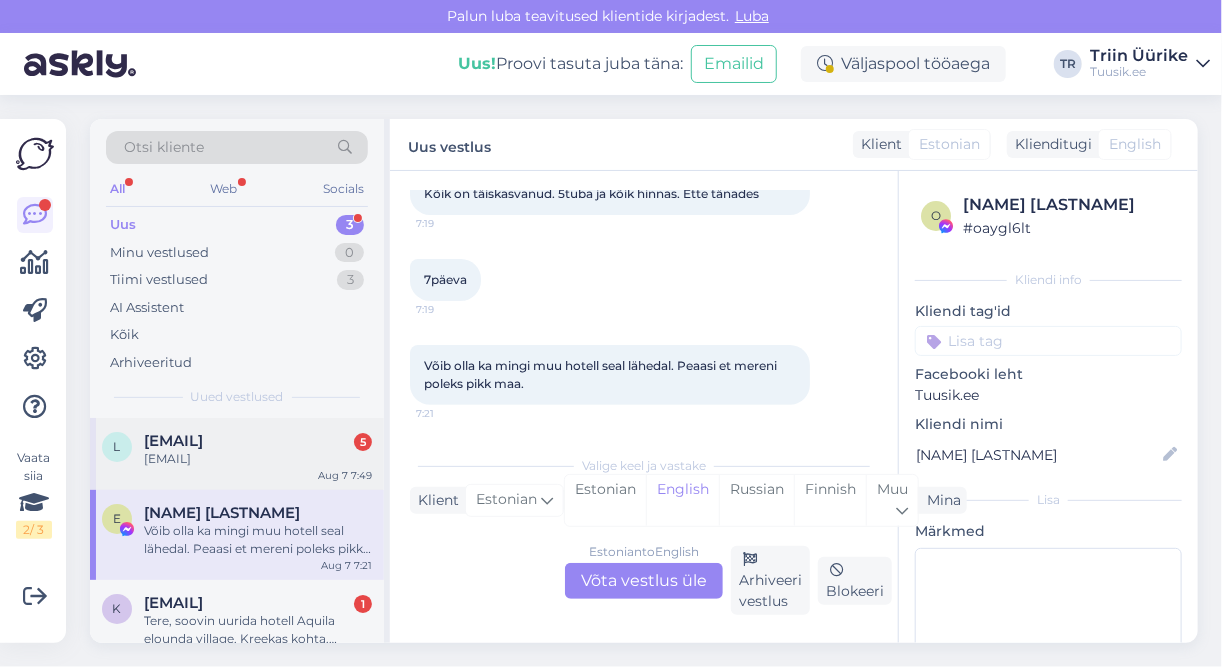 click on "[EMAIL]" at bounding box center [258, 459] 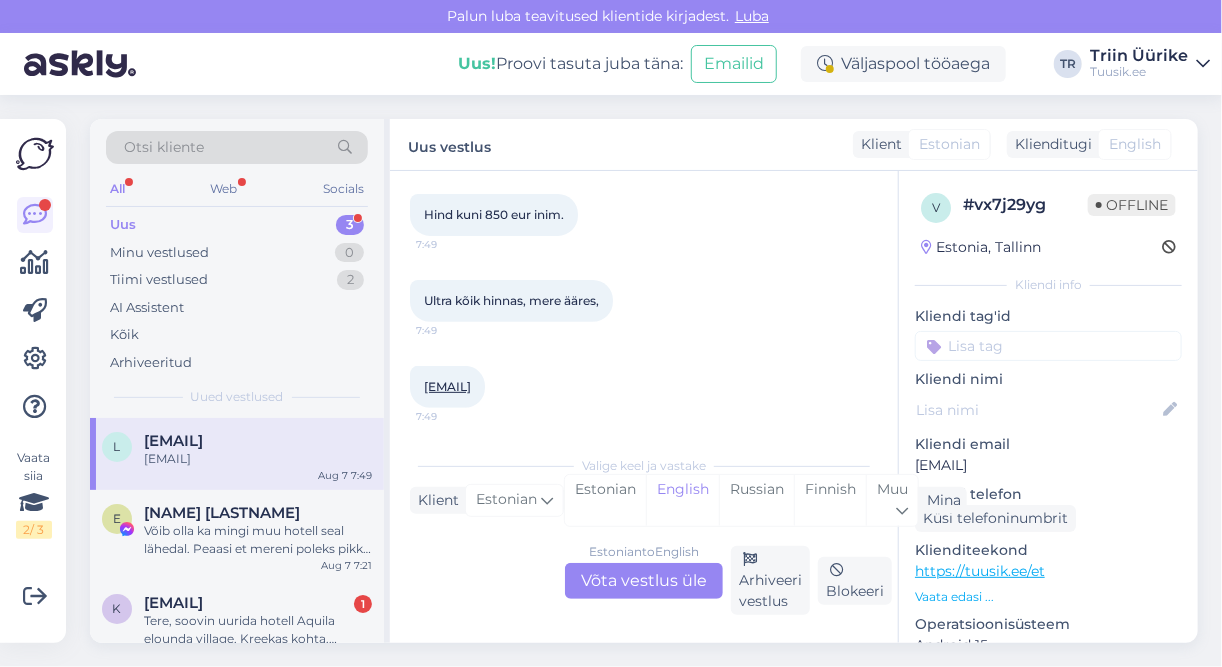 scroll, scrollTop: 295, scrollLeft: 0, axis: vertical 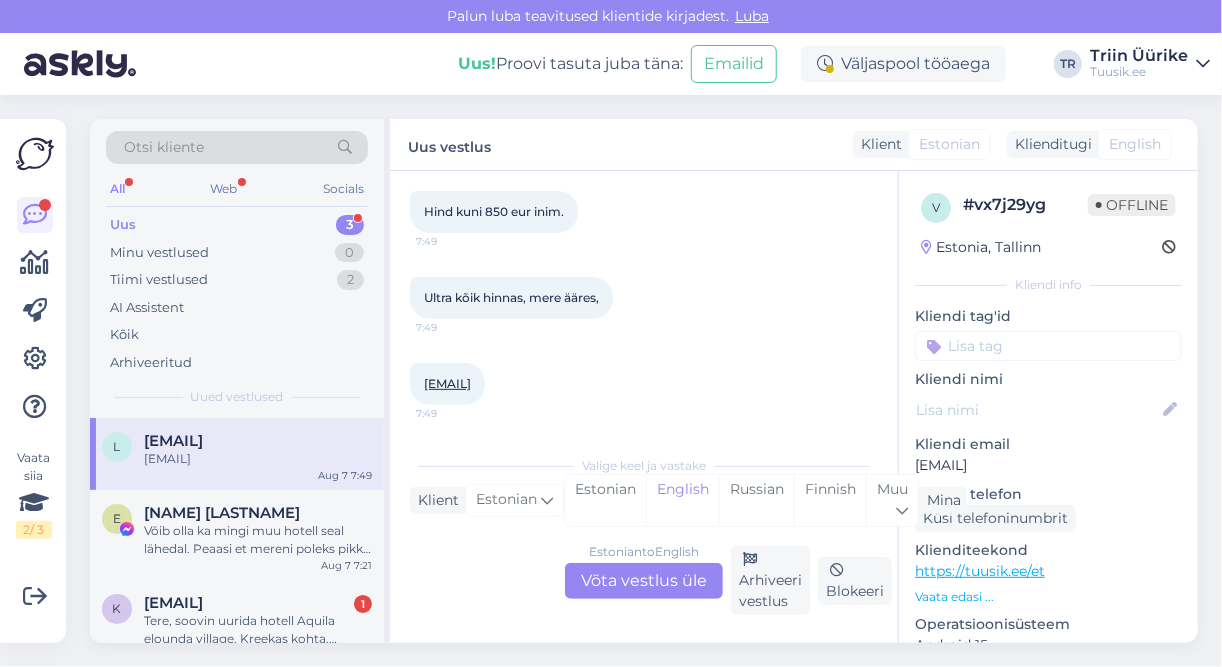 click on "[EMAIL]" at bounding box center [447, 383] 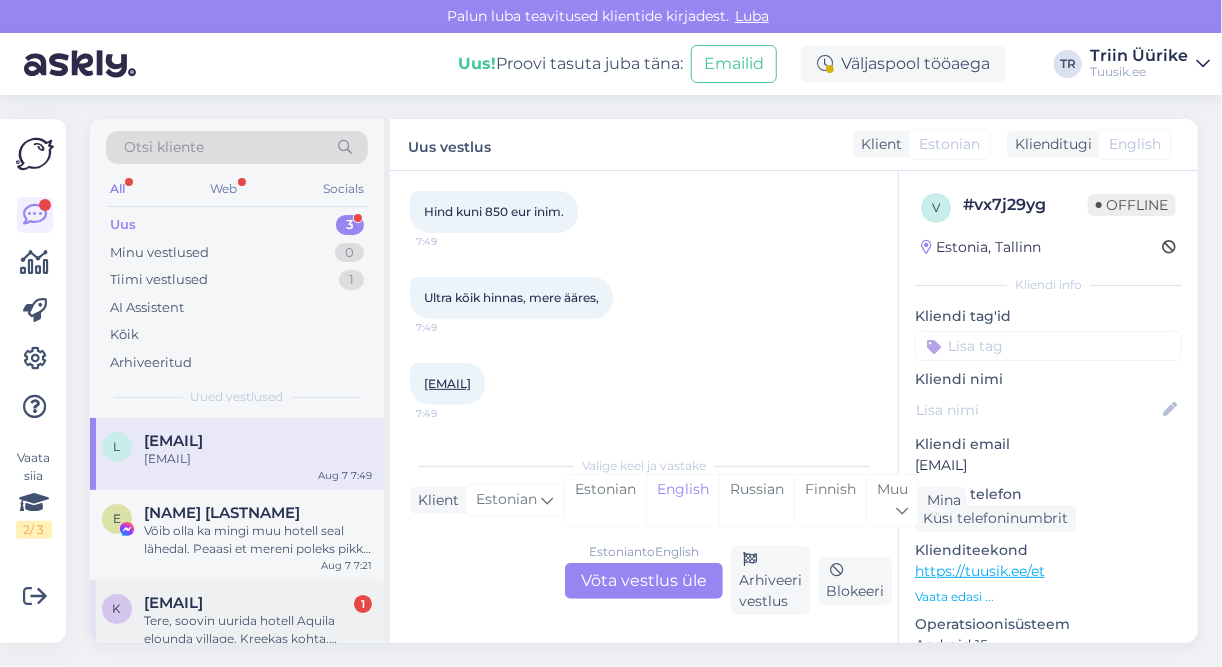 click on "Tere, soovin uurida hotell Aquila elounda village, Kreekas kohta. Vaatasime pakkumist teie kodulehel 7 päevaks, aga kui uuendasin lehte siis kahjuks seda enam polnud. Selle asemel oli ilmunud 14 päevane reis. Kas on veel mingi võimalus saada 7 päevane reis?" at bounding box center (258, 630) 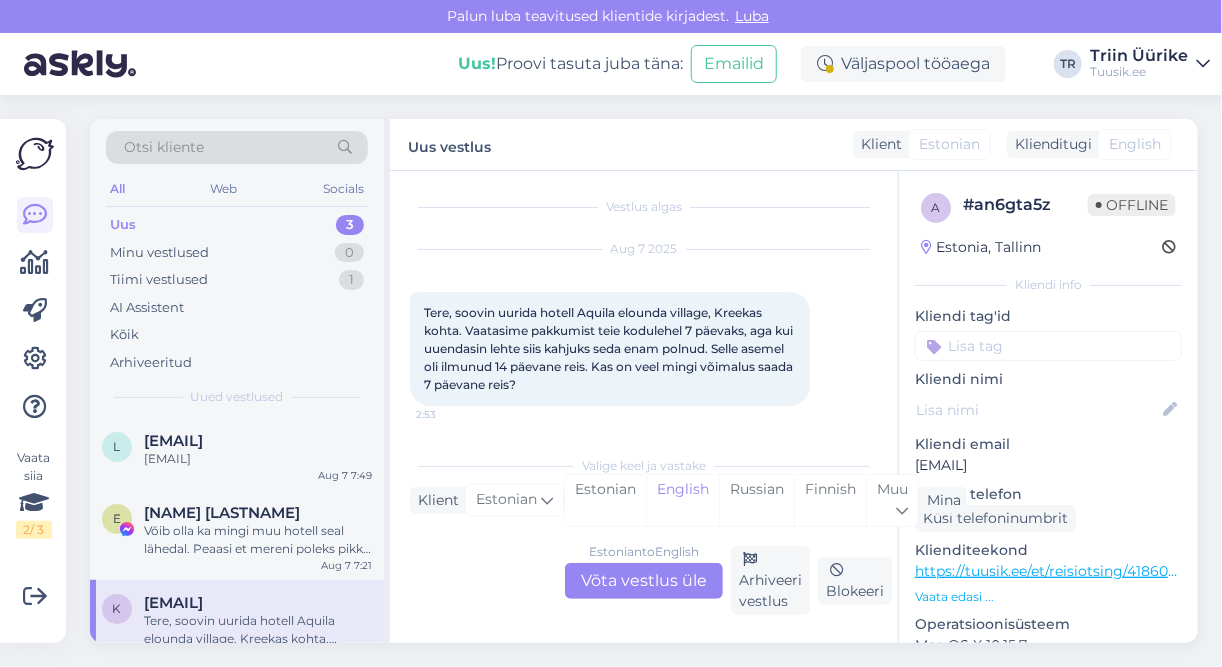 click on "https://tuusik.ee/et/reisiotsing/418604135?0=et&date=2025-08-11&nights=2" at bounding box center (1170, 571) 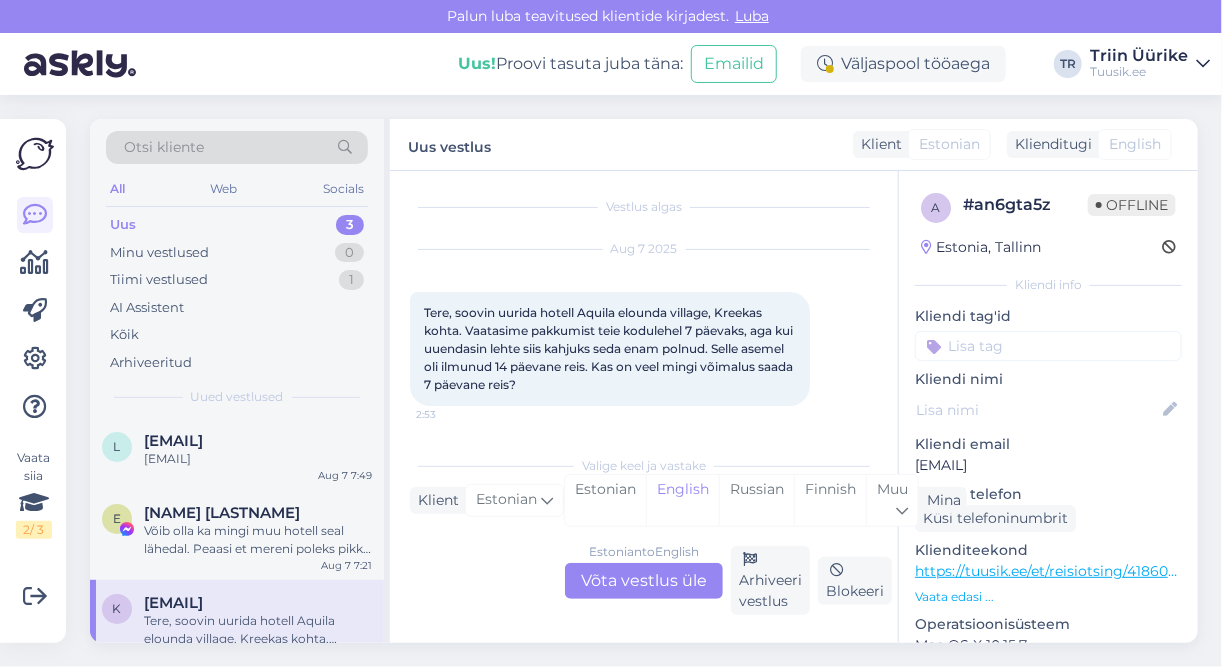 click on "Estonian  to  English Võta vestlus üle" at bounding box center (644, 581) 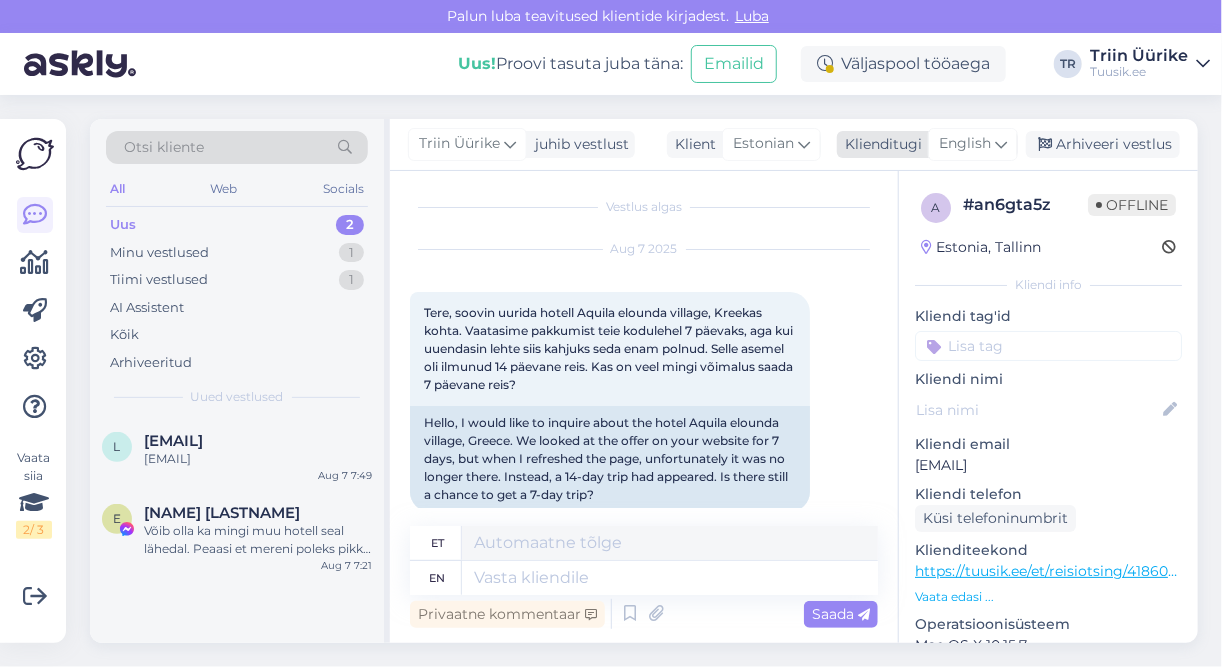 click on "English" at bounding box center (965, 144) 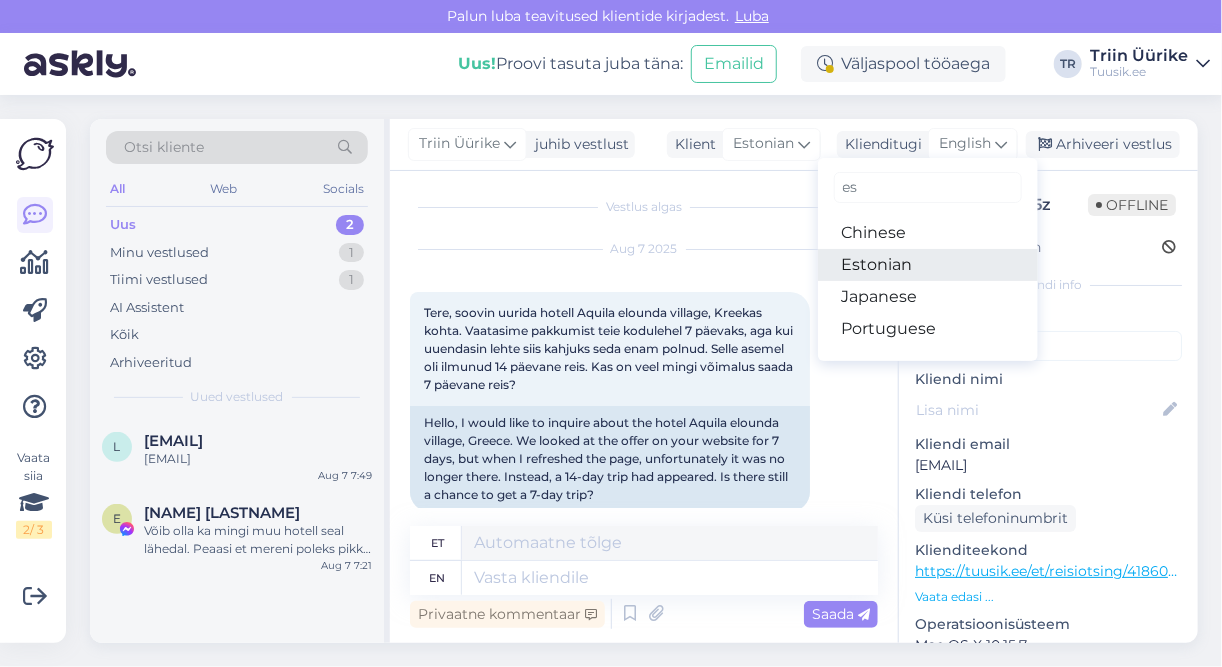 click on "Estonian" at bounding box center (928, 265) 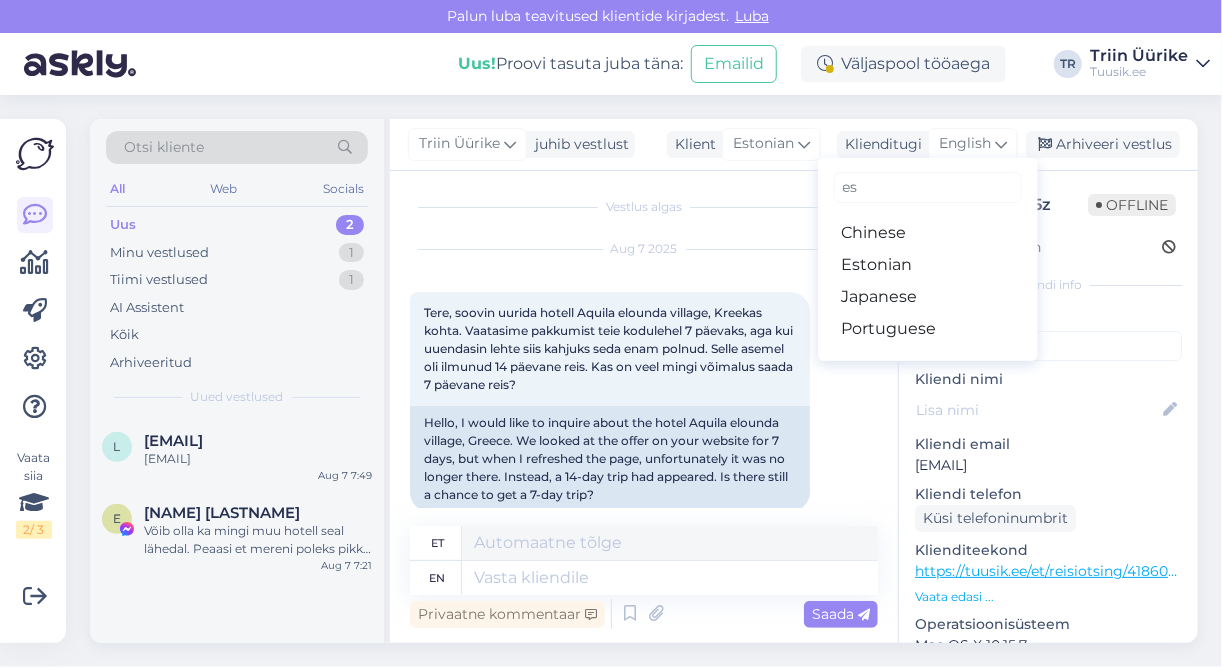 scroll, scrollTop: 3, scrollLeft: 0, axis: vertical 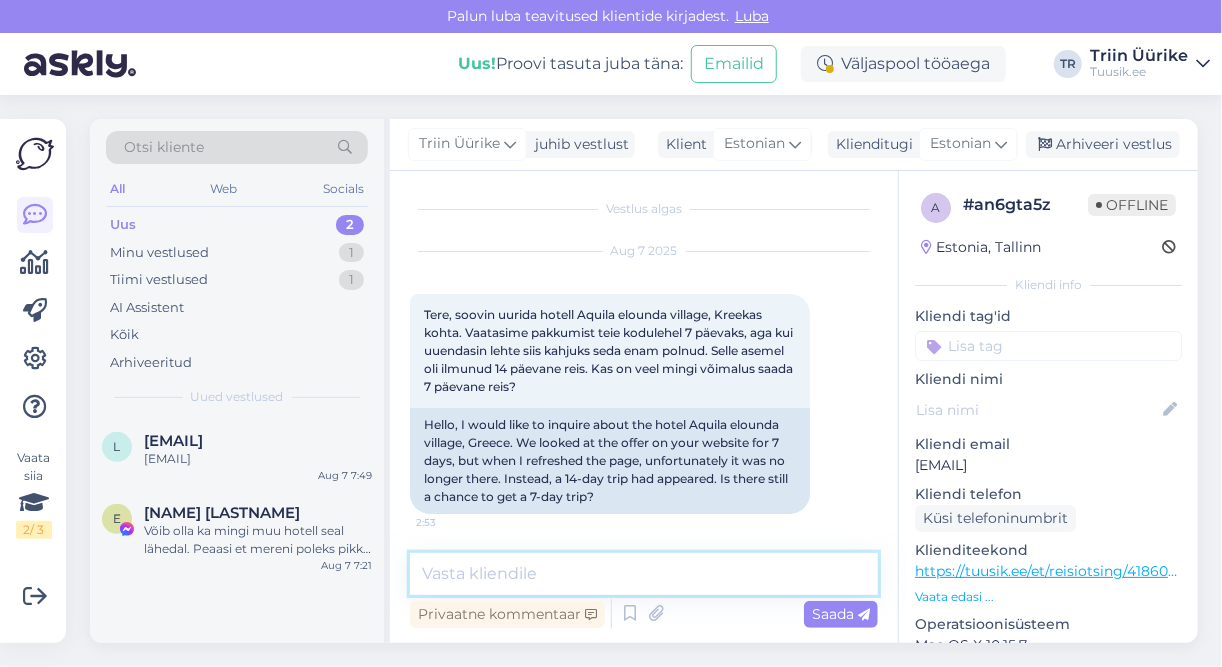 click at bounding box center [644, 574] 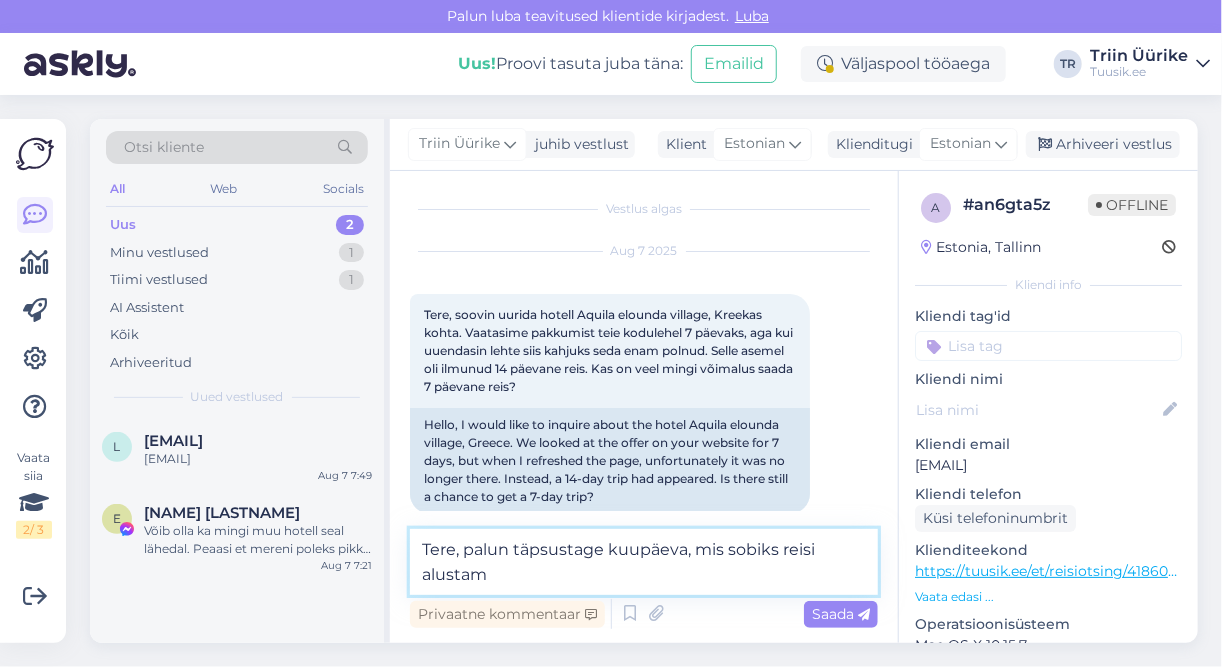 scroll, scrollTop: 5, scrollLeft: 0, axis: vertical 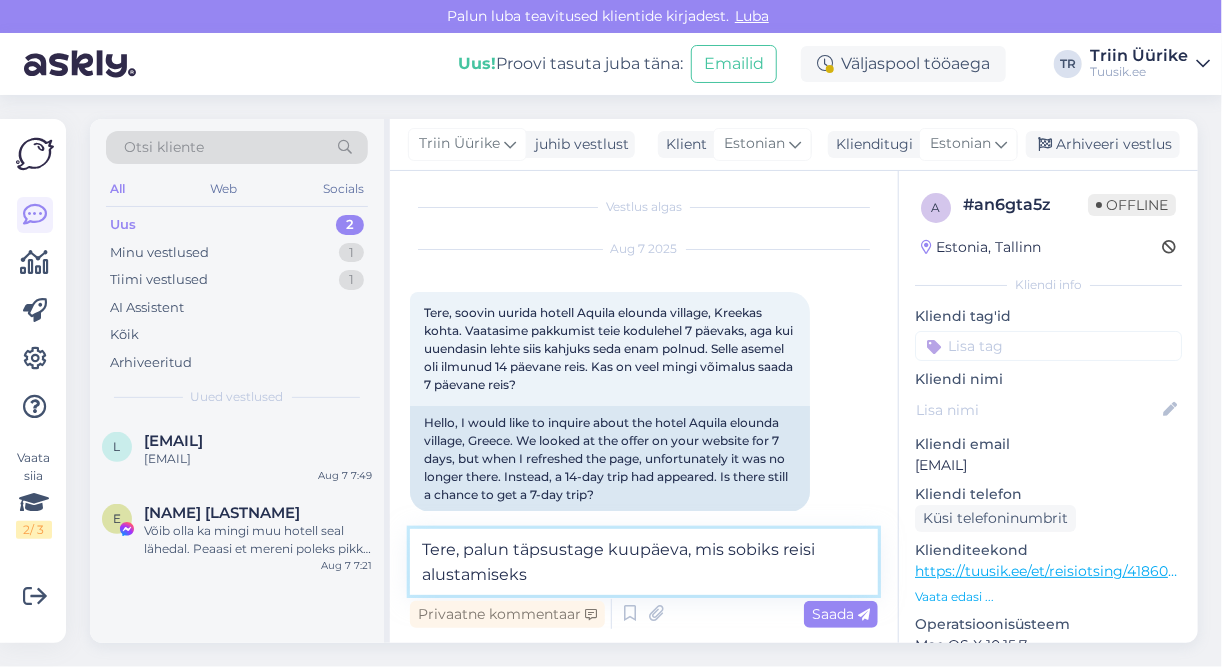 type on "Tere, palun täpsustage kuupäeva, mis sobiks reisi alustamiseks." 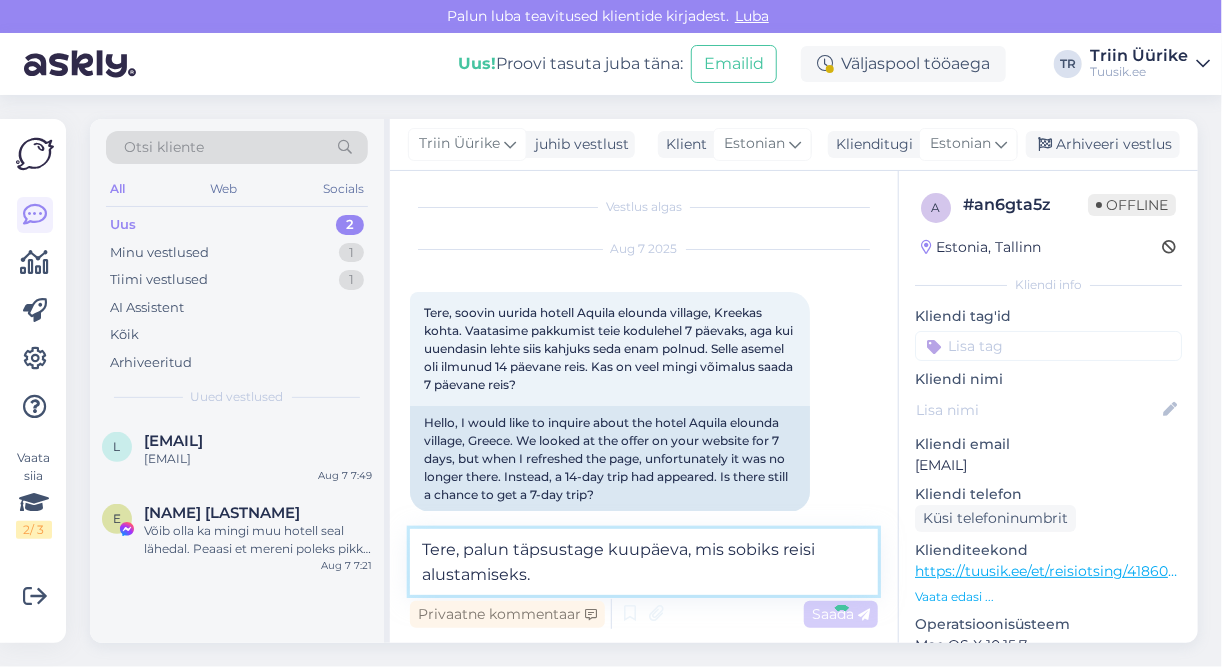 type 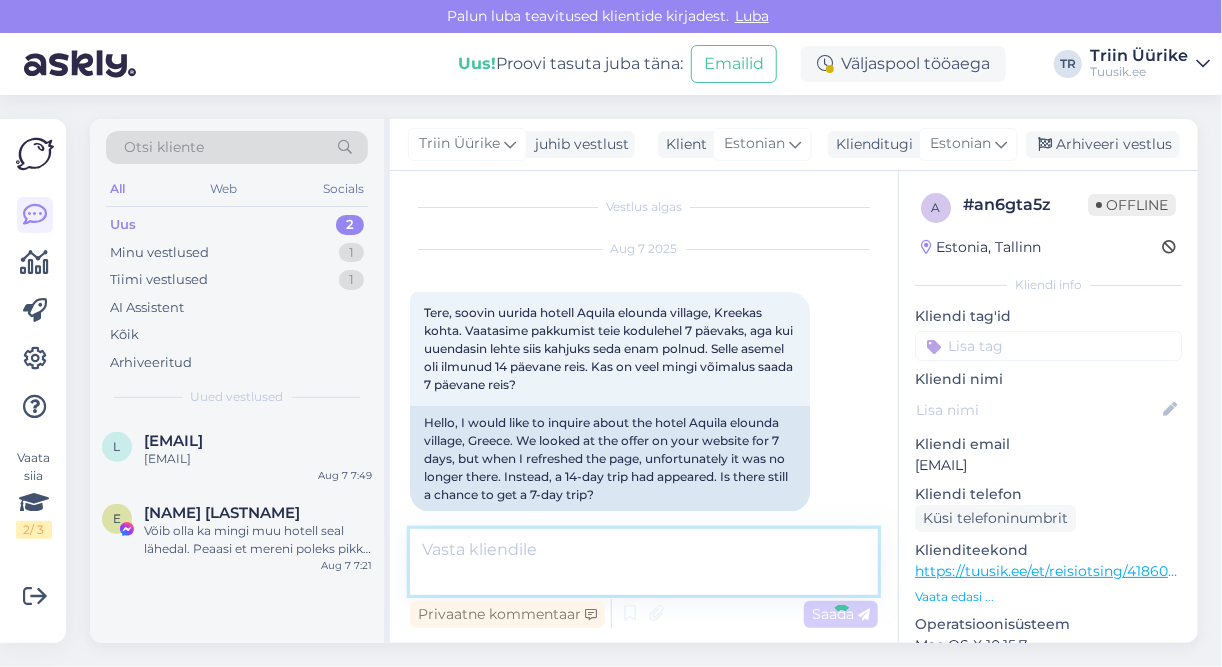 scroll, scrollTop: 107, scrollLeft: 0, axis: vertical 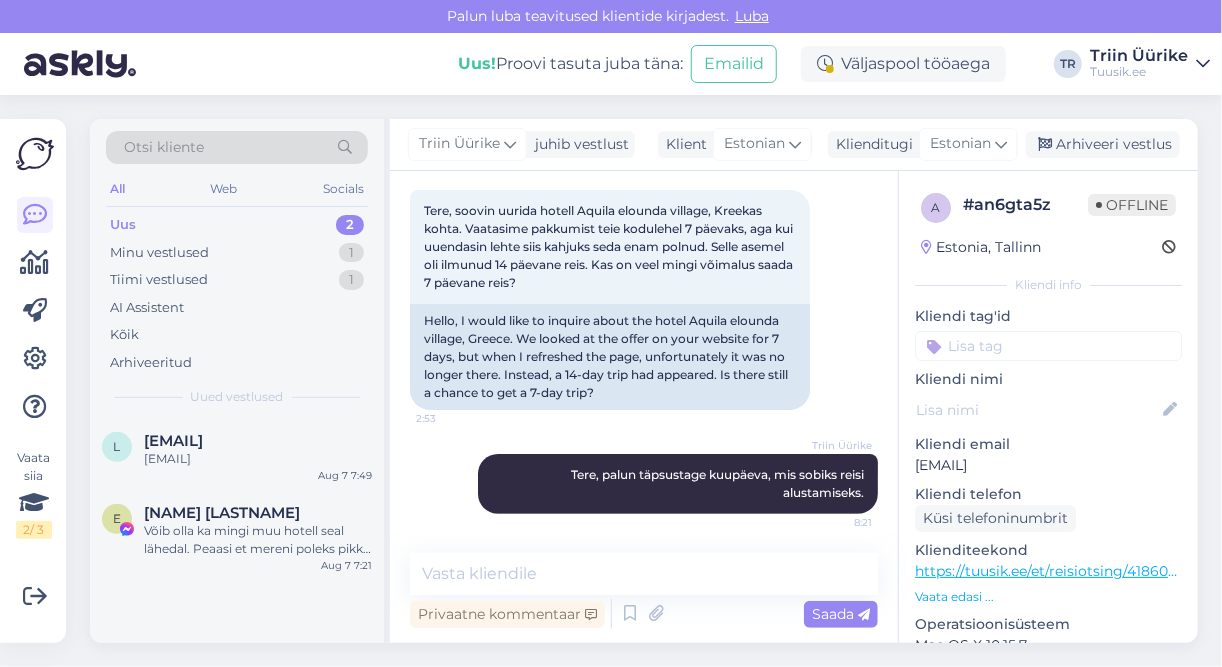 click on "Uus 2" at bounding box center [237, 225] 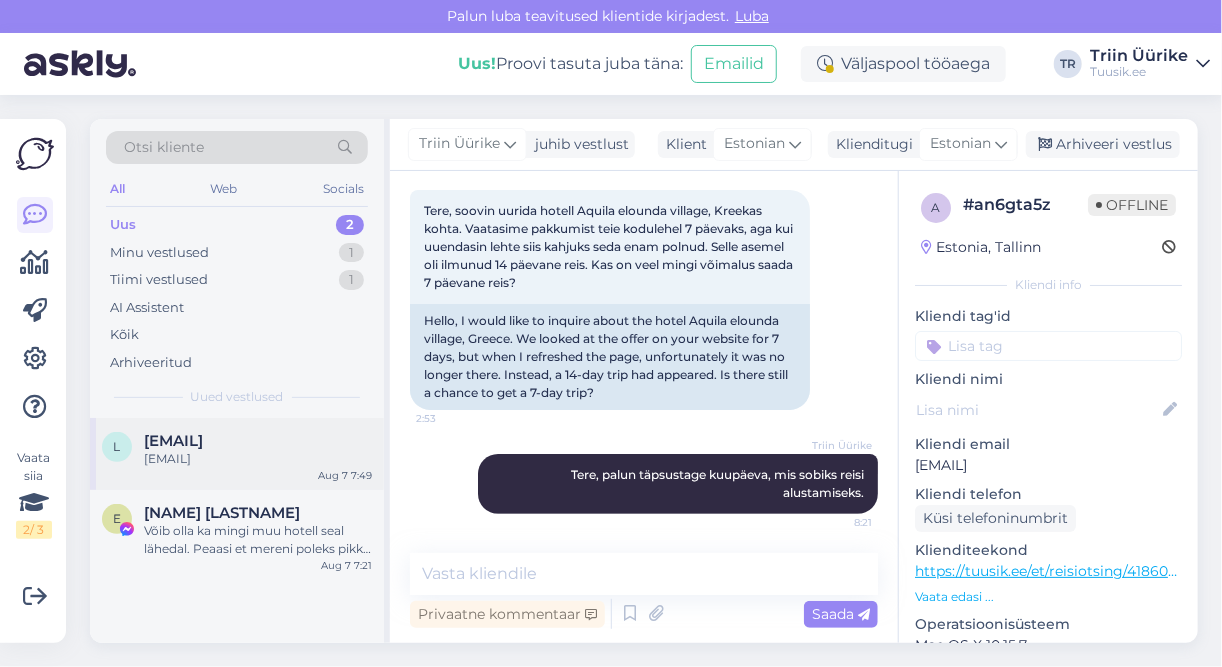 click on "[EMAIL]" at bounding box center (258, 459) 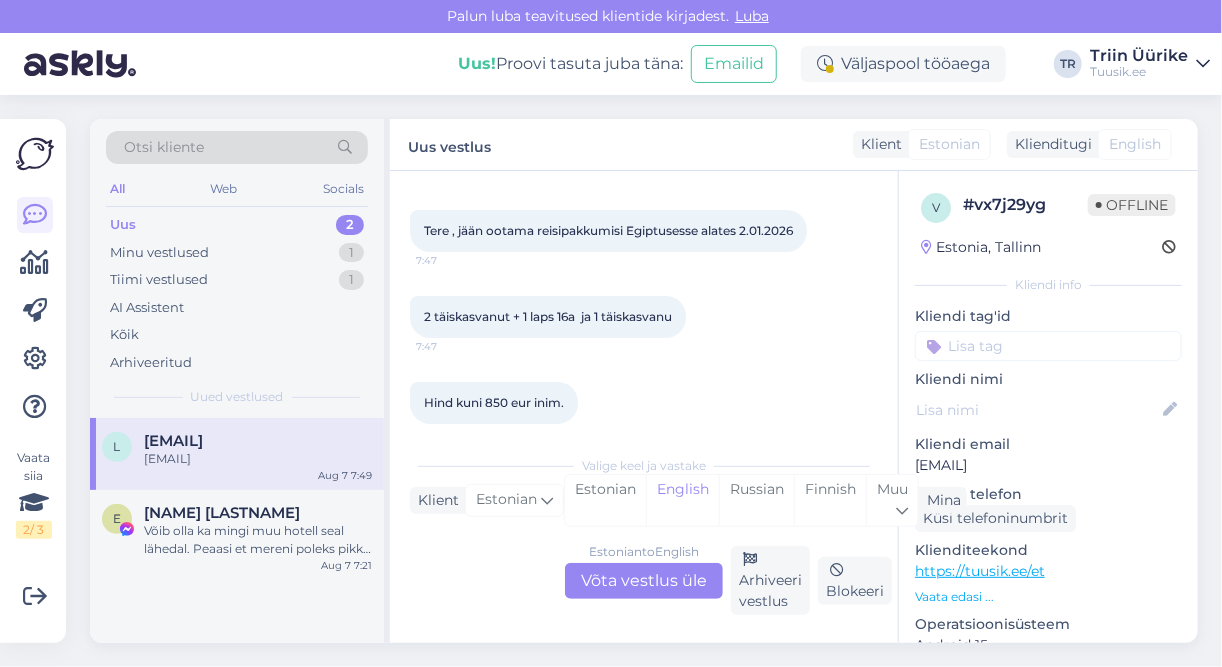 scroll, scrollTop: 295, scrollLeft: 0, axis: vertical 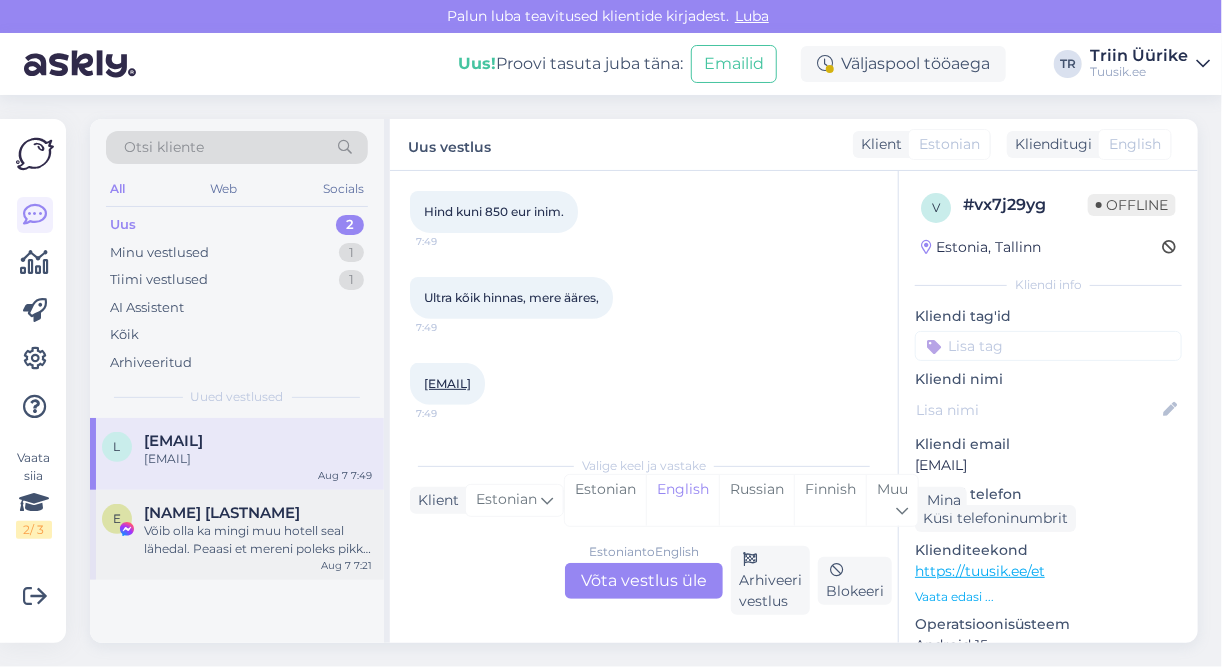 click on "Võib olla ka mingi muu hotell seal lähedal. Peaasi et mereni poleks pikk maa." at bounding box center (258, 540) 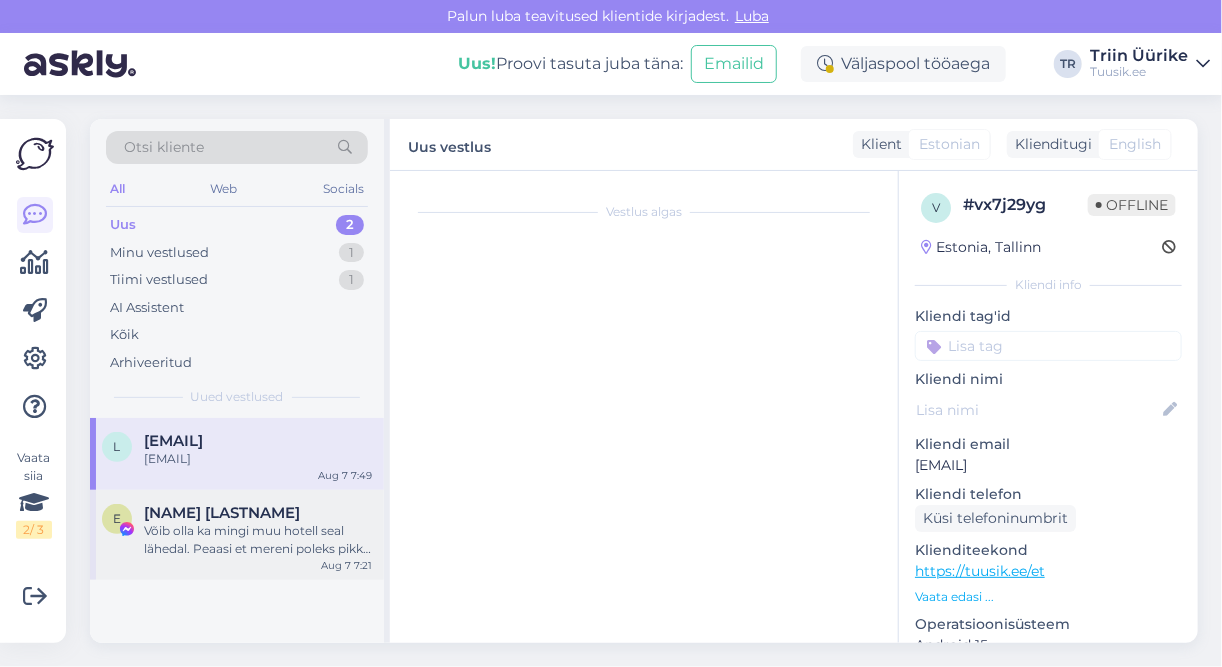 scroll, scrollTop: 195, scrollLeft: 0, axis: vertical 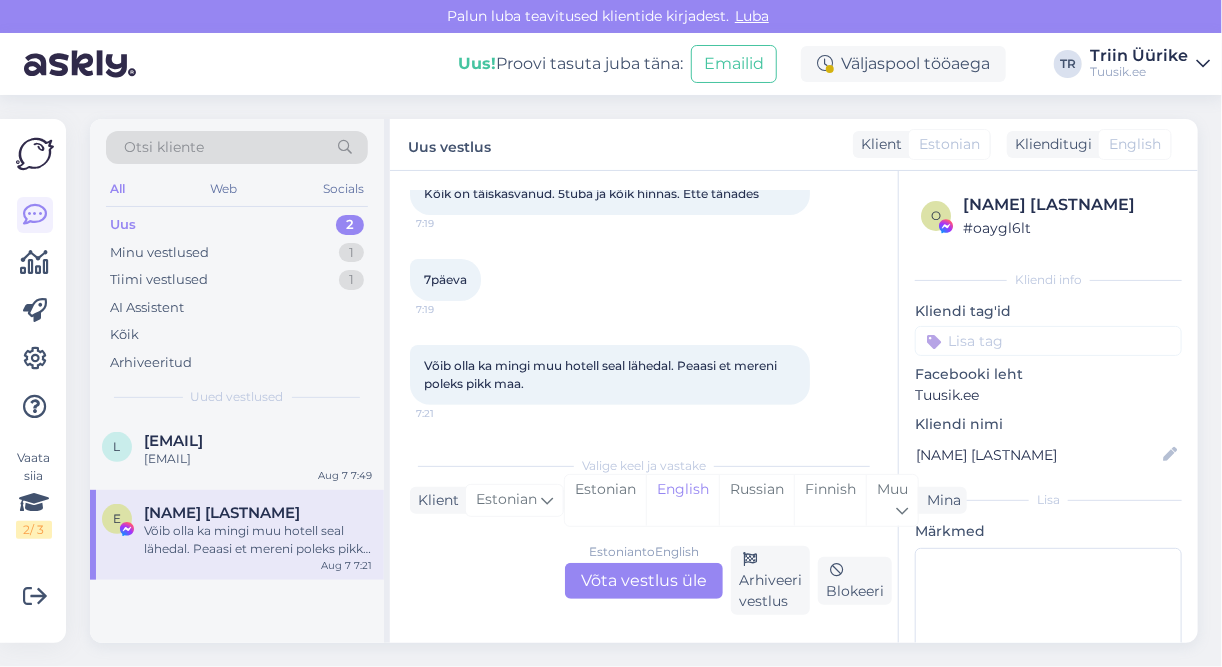 click on "Estonian  to  English Võta vestlus üle" at bounding box center (644, 581) 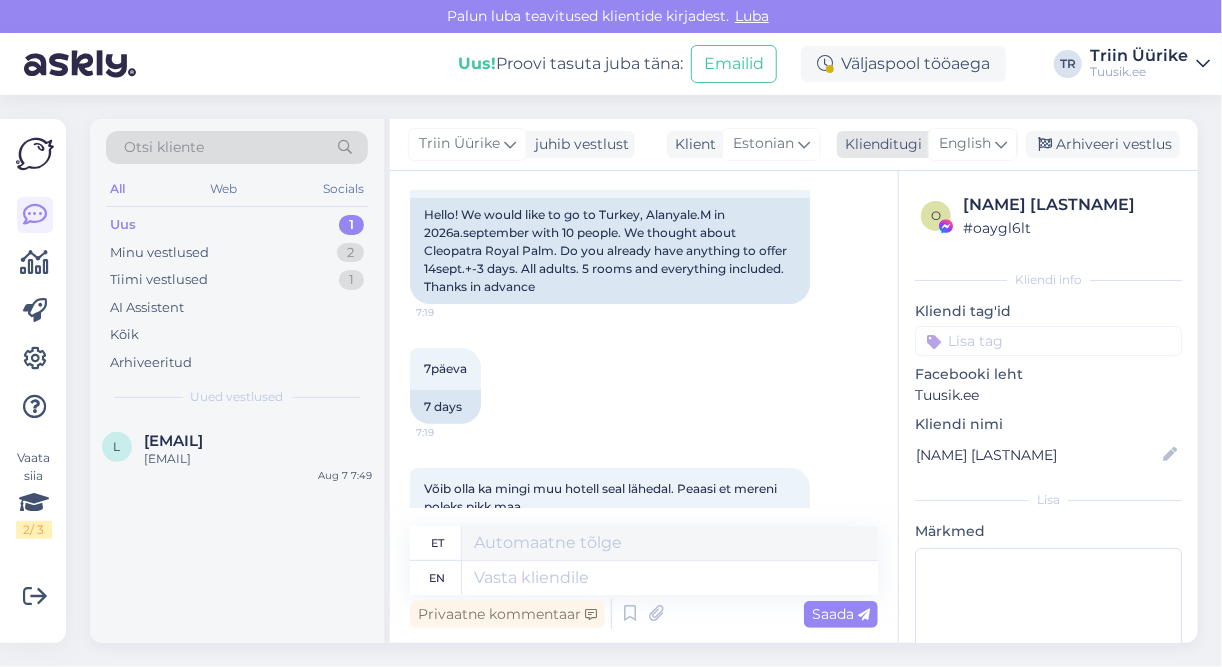 click on "English" at bounding box center (965, 144) 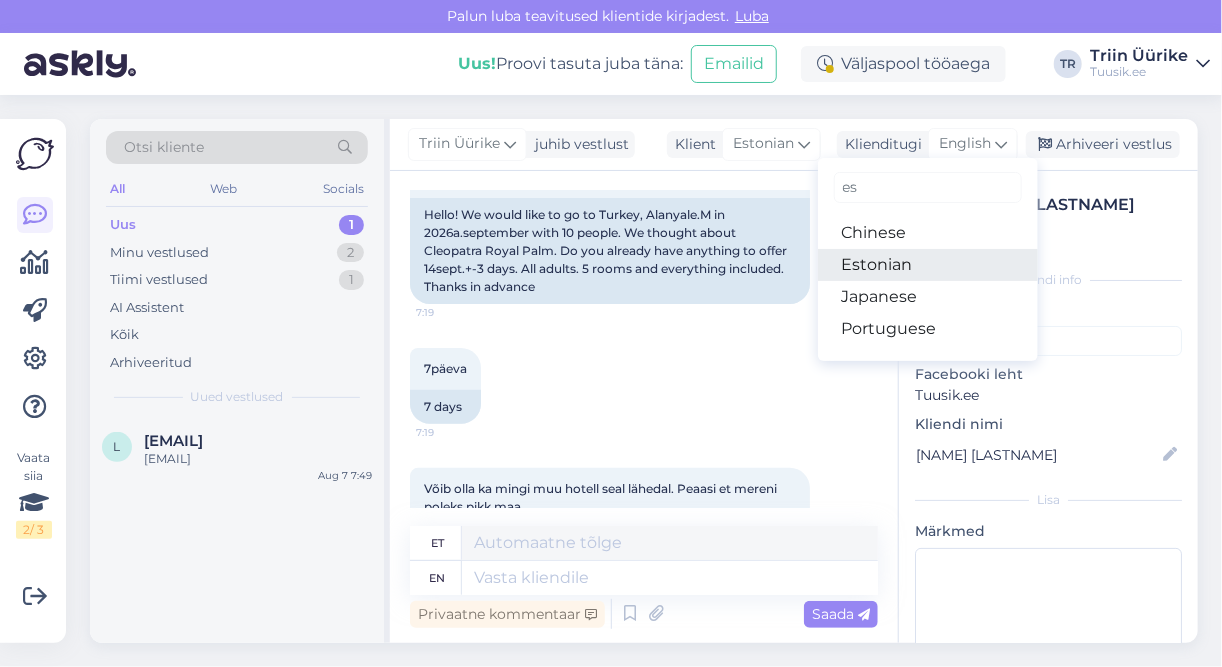 click on "Estonian" at bounding box center [928, 265] 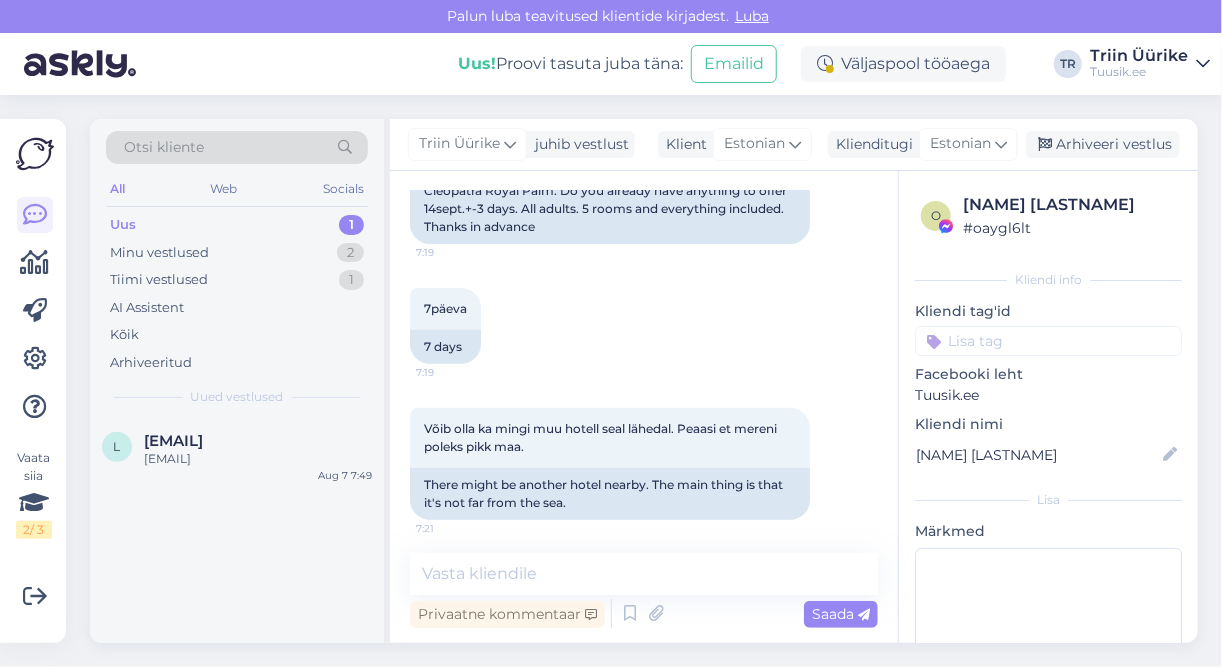 scroll, scrollTop: 279, scrollLeft: 0, axis: vertical 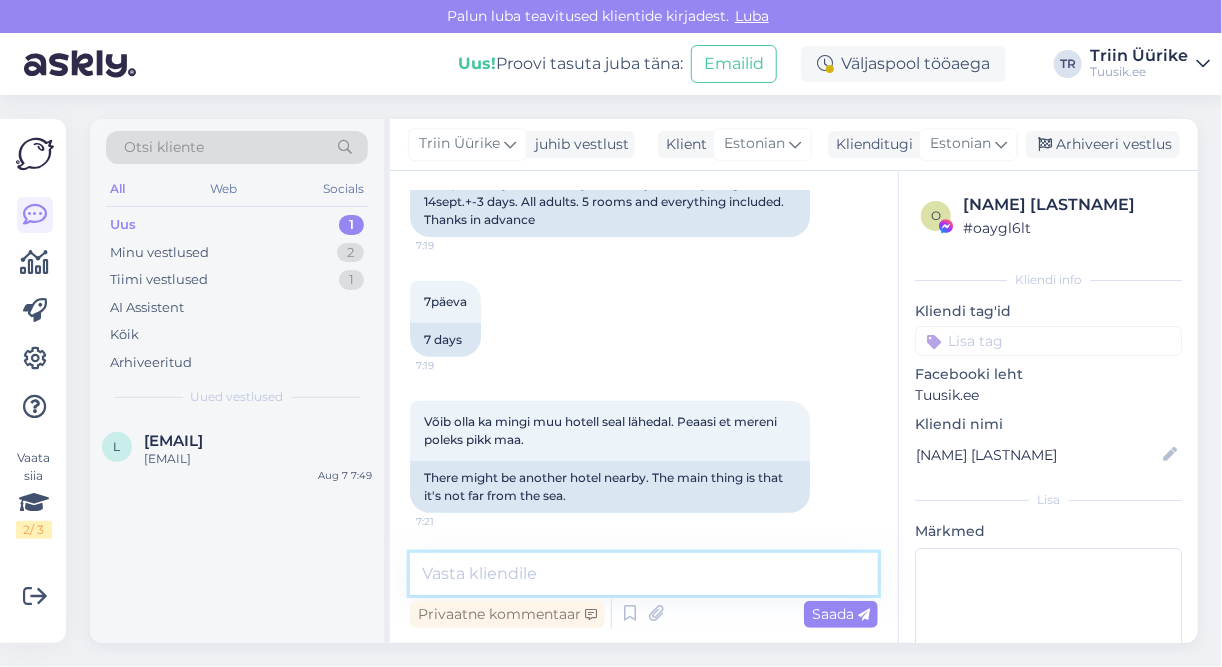 click at bounding box center [644, 574] 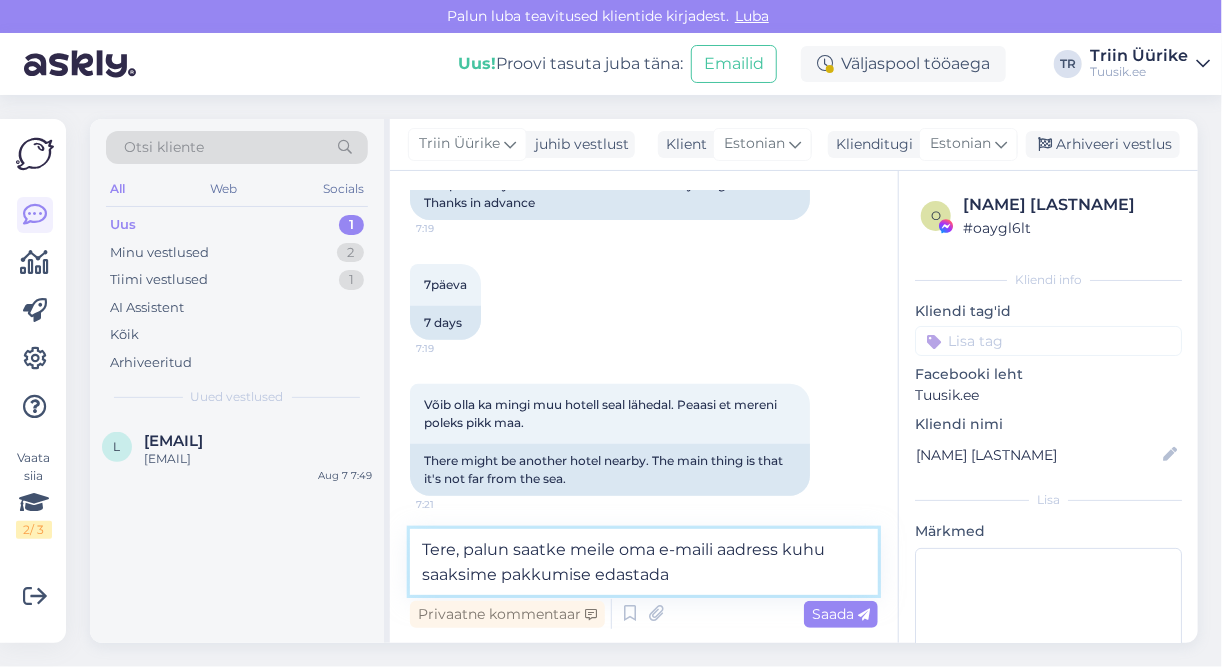 type on "Tere, palun saatke meile oma e-maili aadress kuhu saaksime pakkumise edastada." 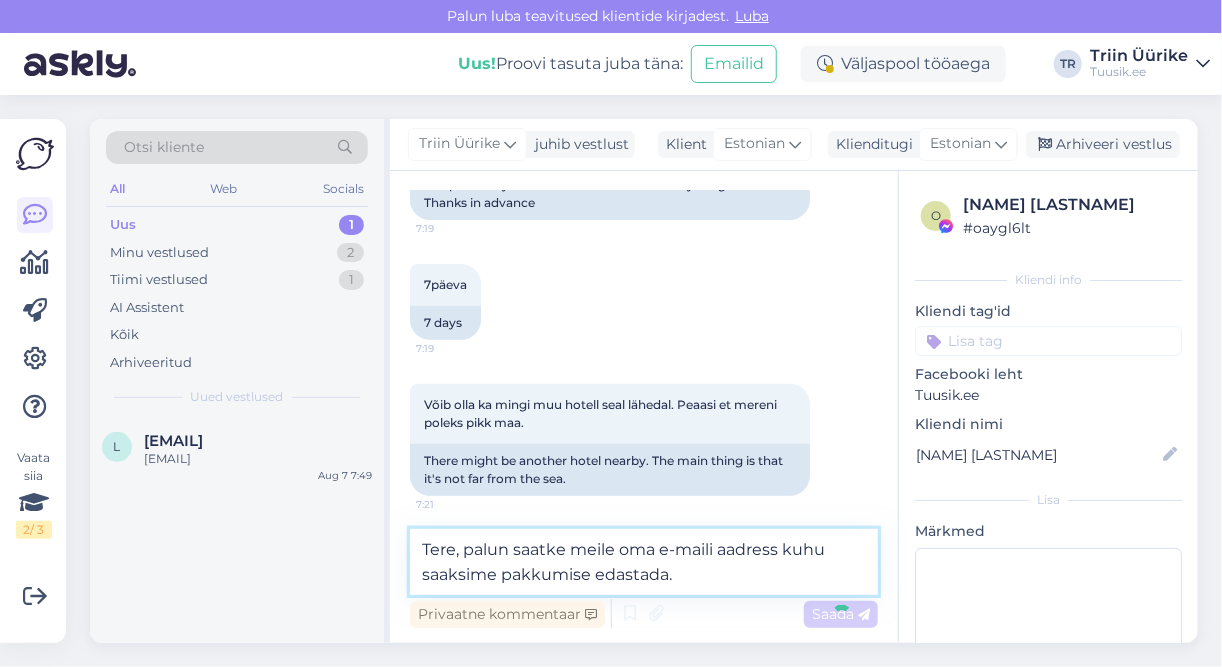 type 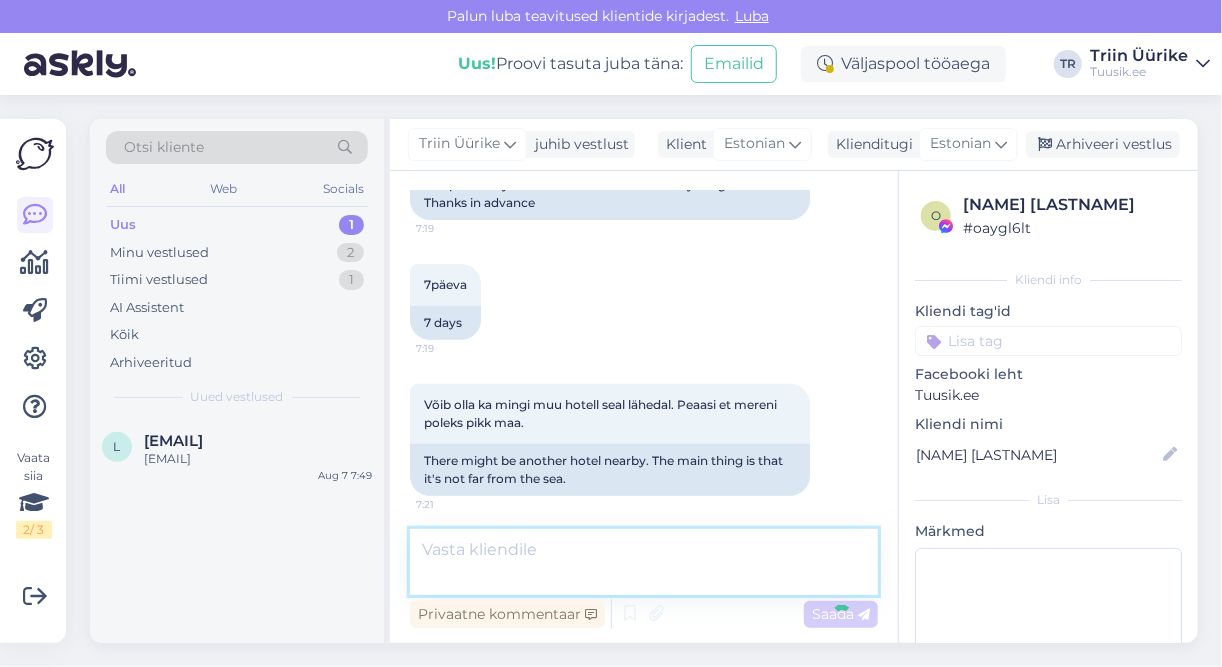 scroll, scrollTop: 384, scrollLeft: 0, axis: vertical 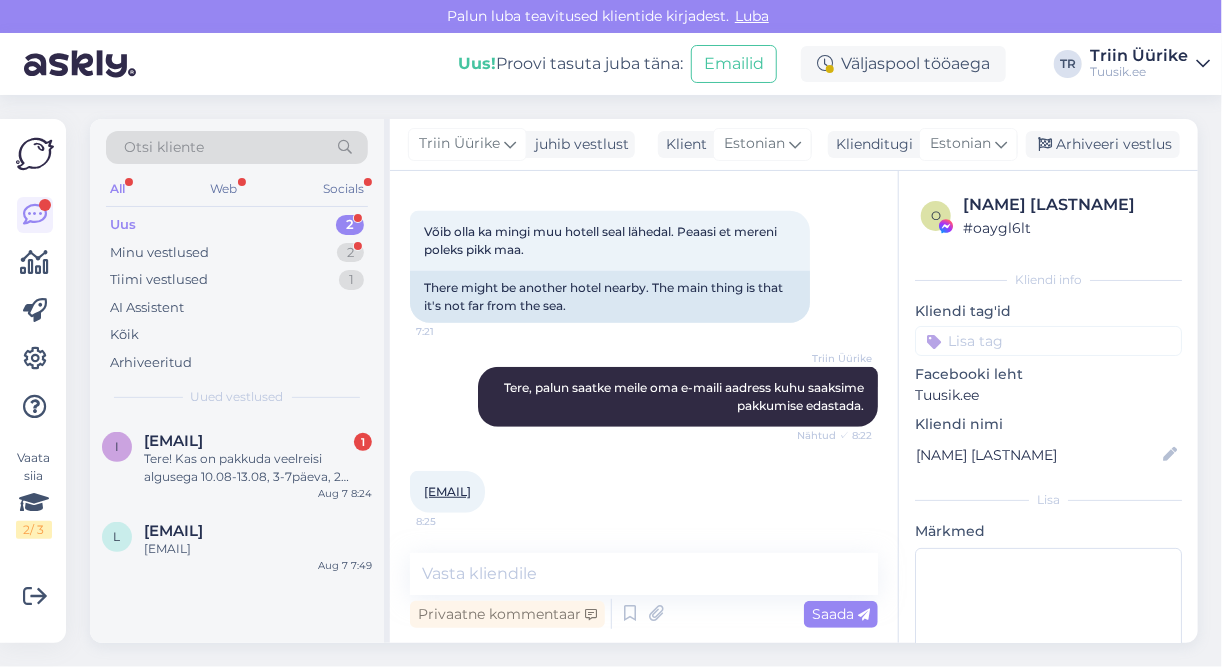 click on "Uus 2" at bounding box center [237, 225] 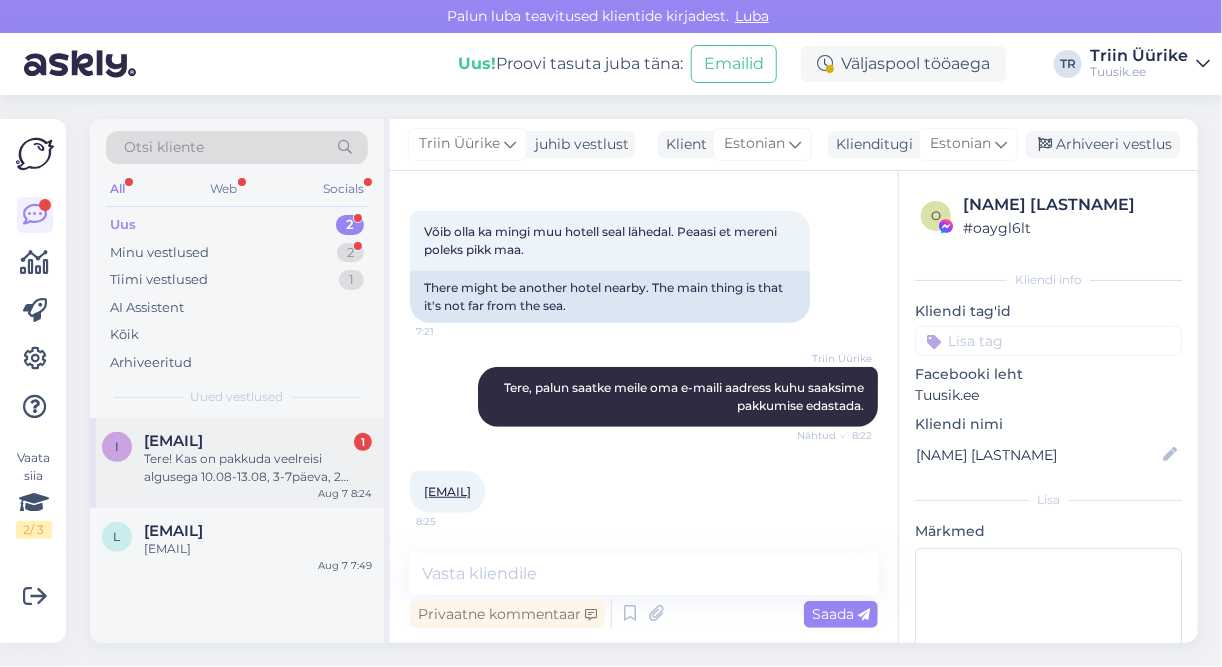 click on "[EMAIL]" at bounding box center [173, 441] 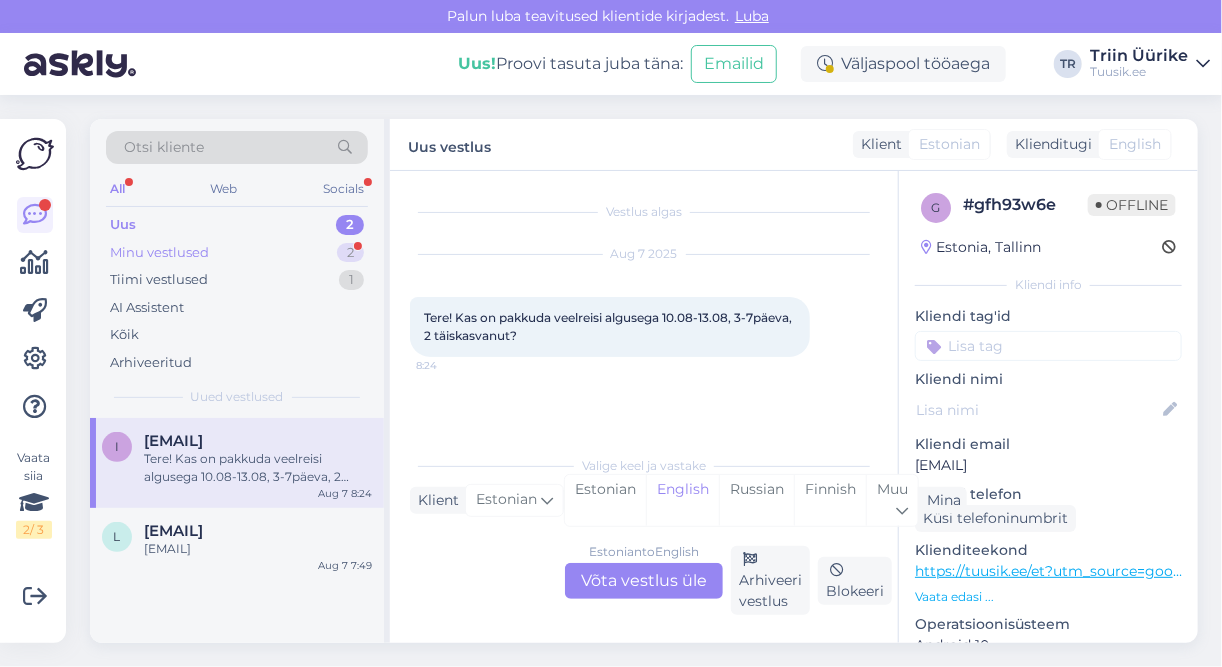 click on "Minu vestlused" at bounding box center (159, 253) 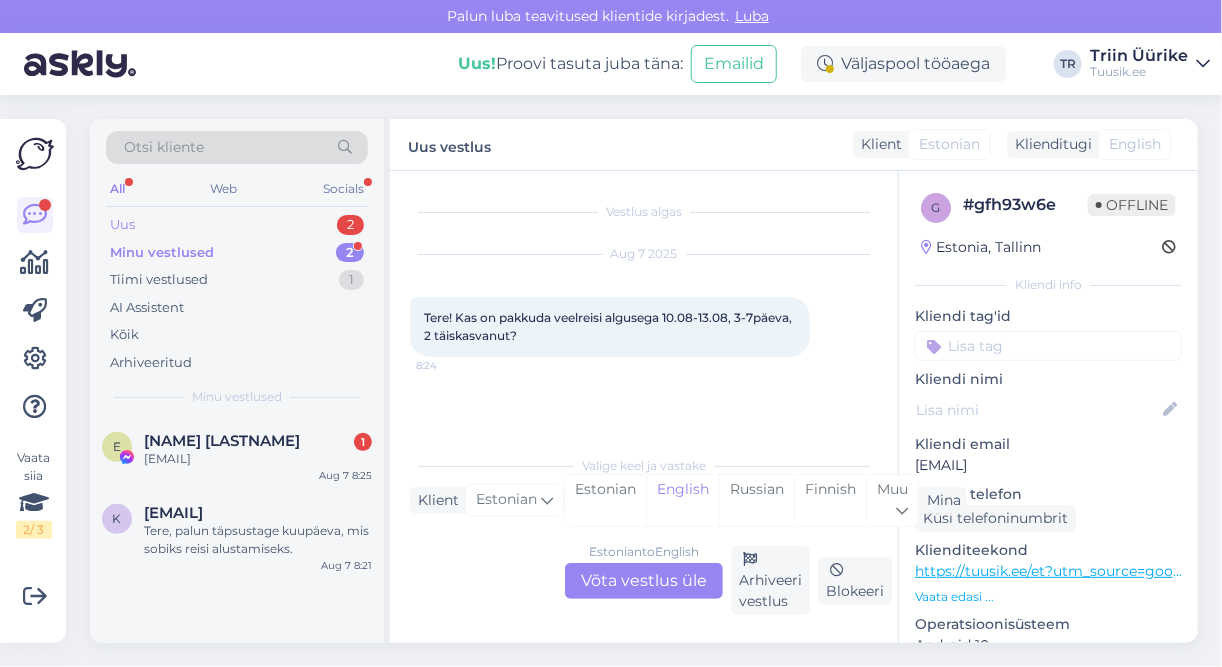 click on "Uus 2" at bounding box center [237, 225] 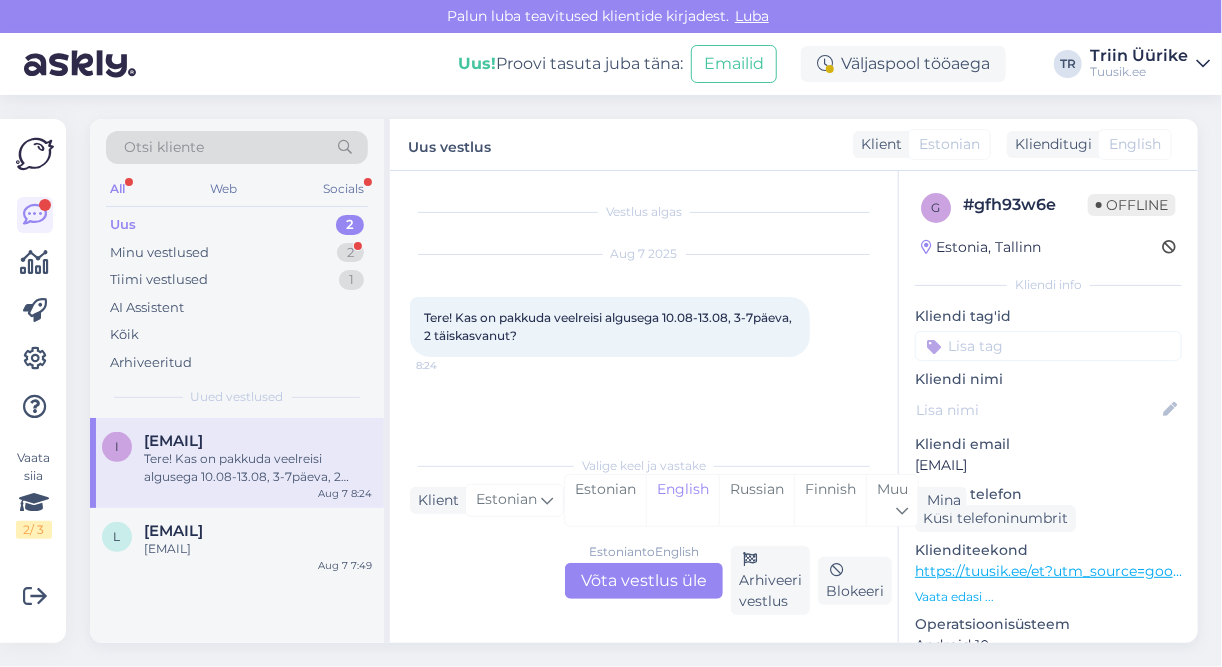 click on "Tere! Kas on pakkuda veelreisi algusega 10.08-13.08, 3-7päeva, 2 täiskasvanut?" at bounding box center [258, 468] 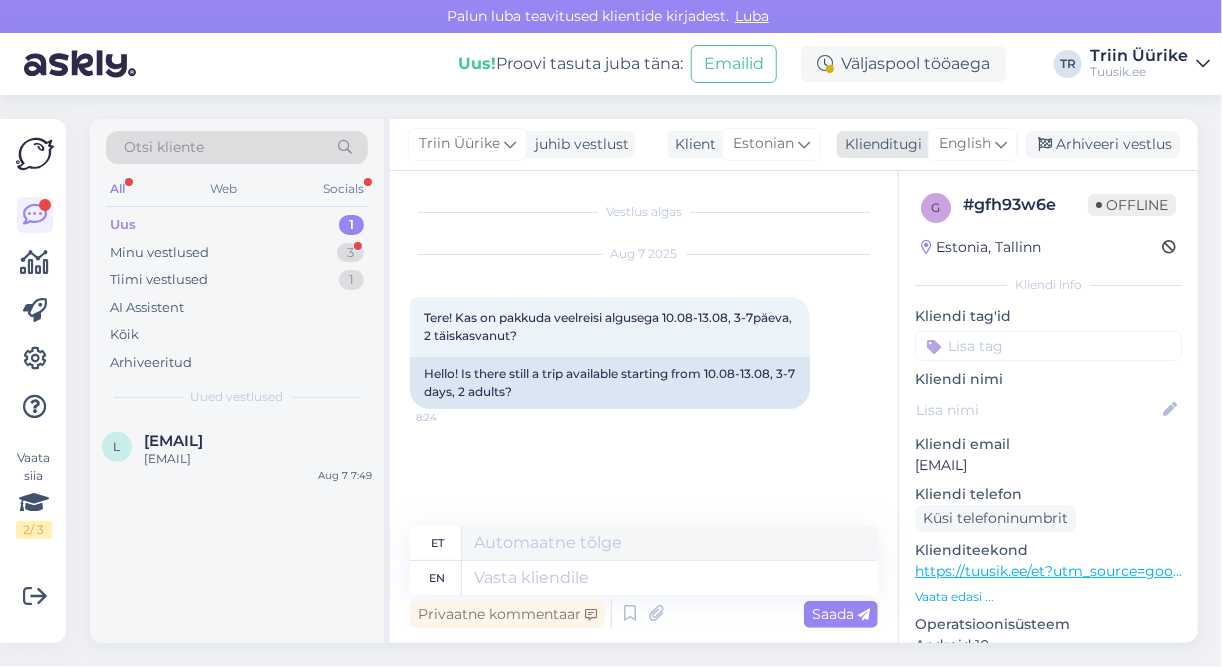 click at bounding box center [1001, 144] 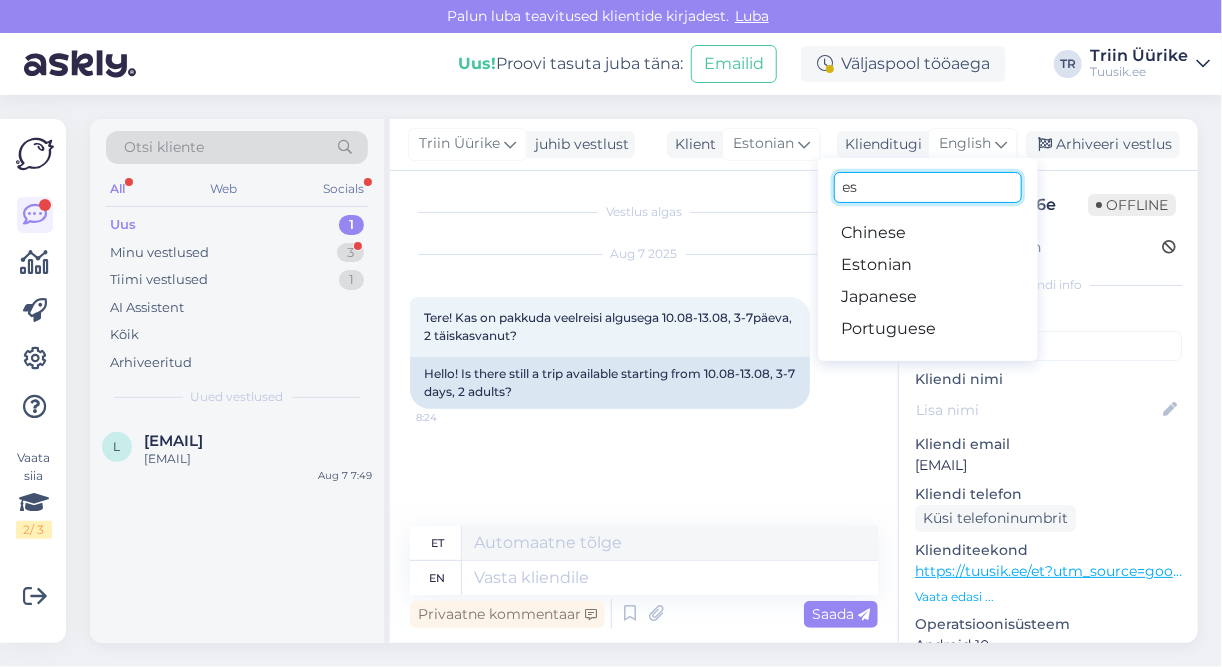 click on "es" at bounding box center [928, 187] 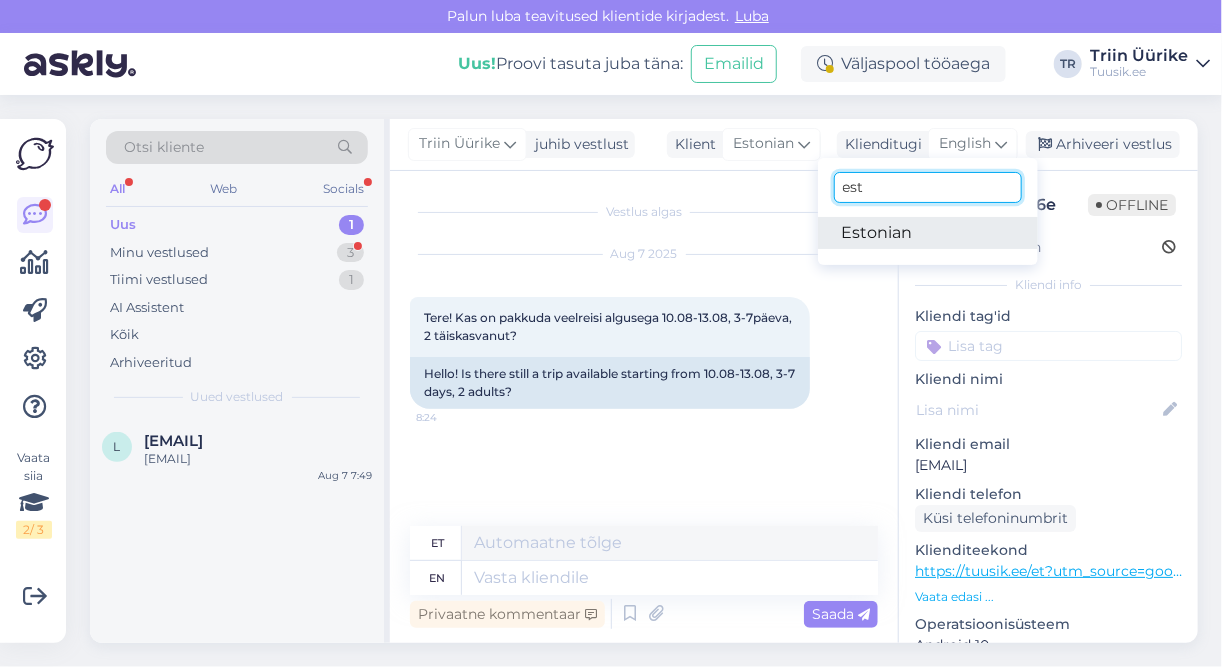 type on "est" 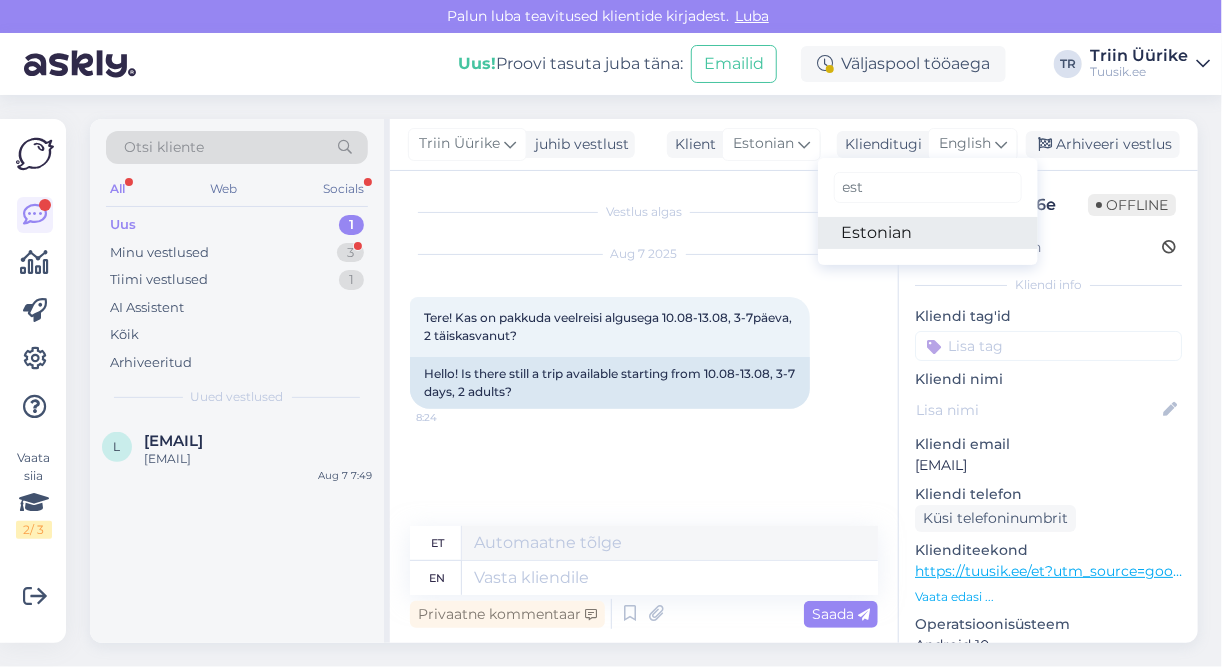 click on "Estonian" at bounding box center (928, 233) 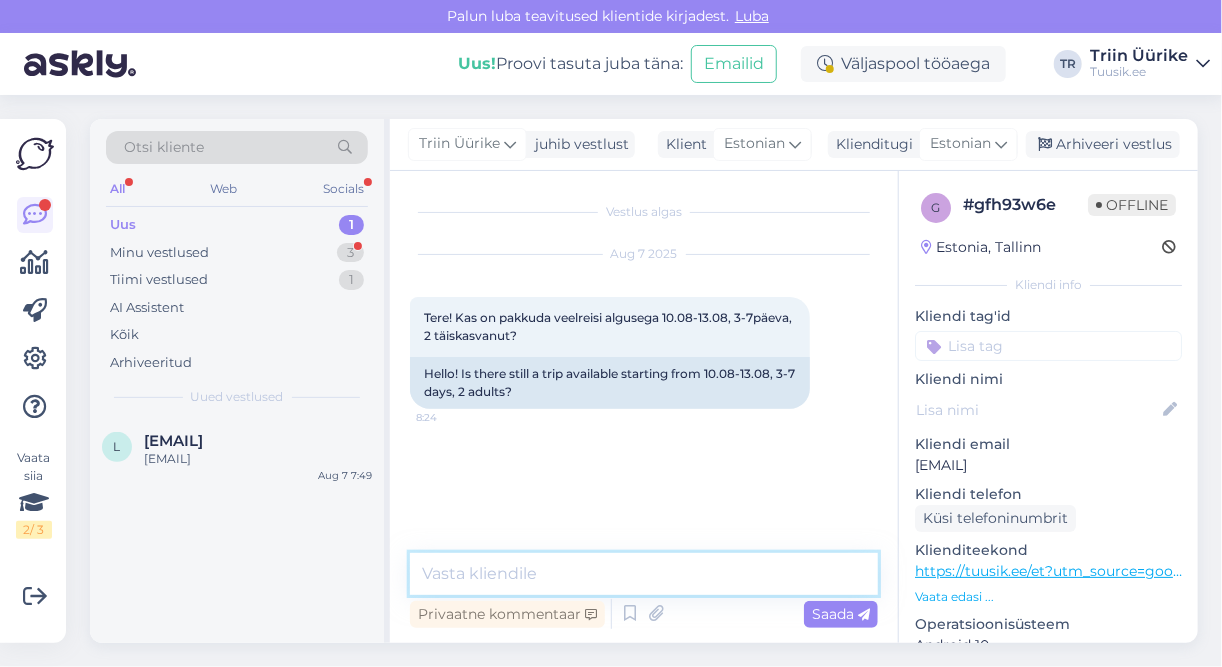 click at bounding box center (644, 574) 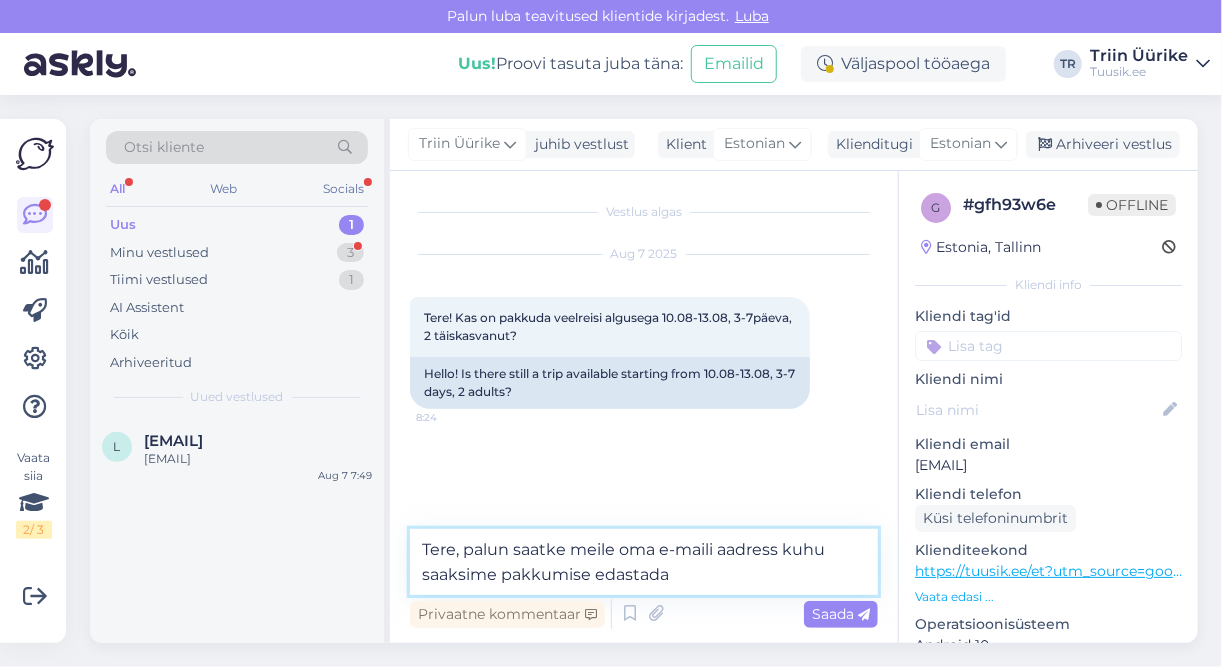 type on "Tere, mis sihtkoht Teile huvi pakuks, et saaksime kohtade saadavuse üle vaadata?" 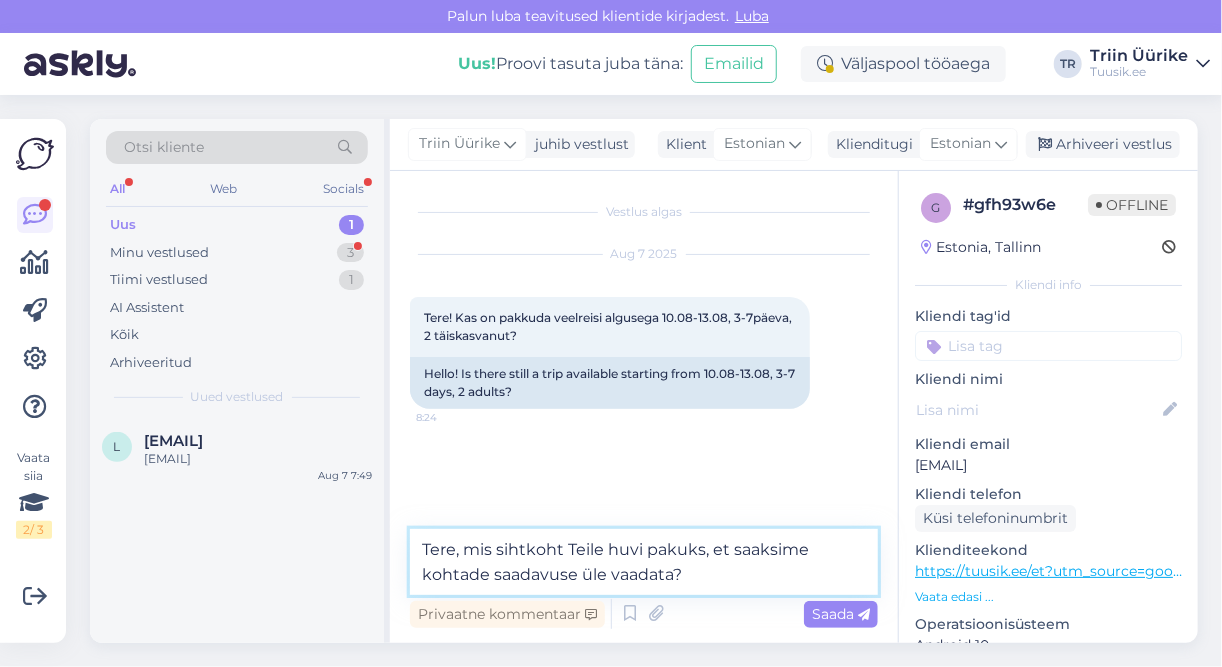 type 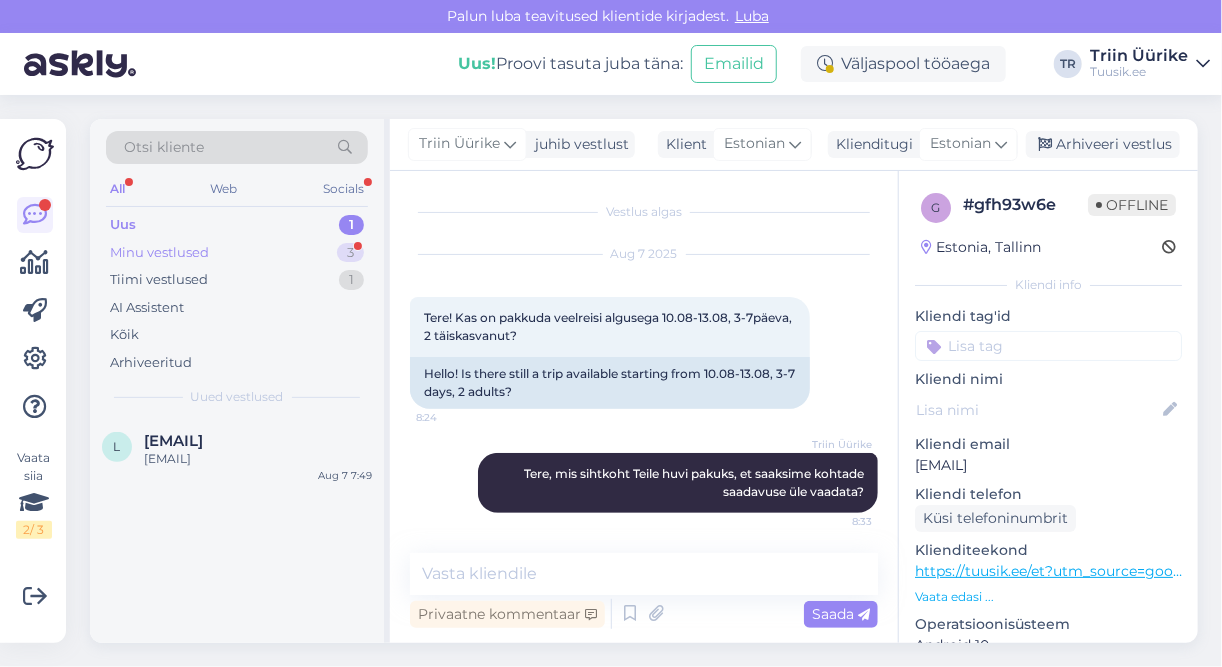 click on "Minu vestlused 3" at bounding box center (237, 253) 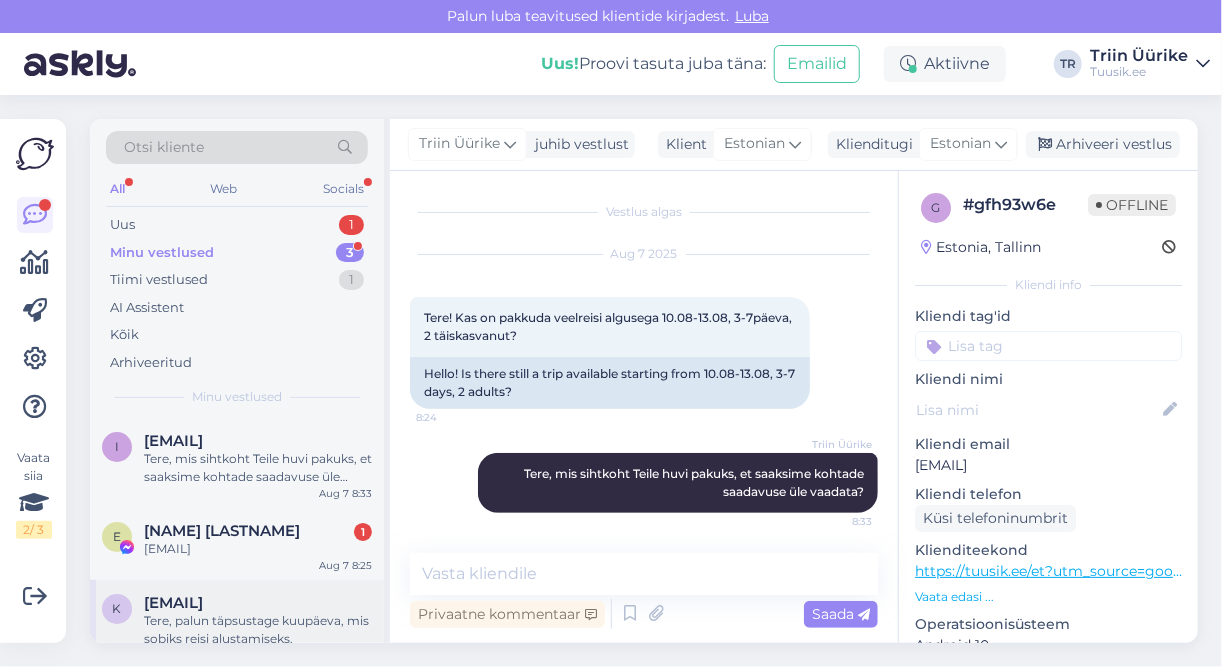 click on "Tere, palun täpsustage kuupäeva, mis sobiks reisi alustamiseks." at bounding box center (258, 630) 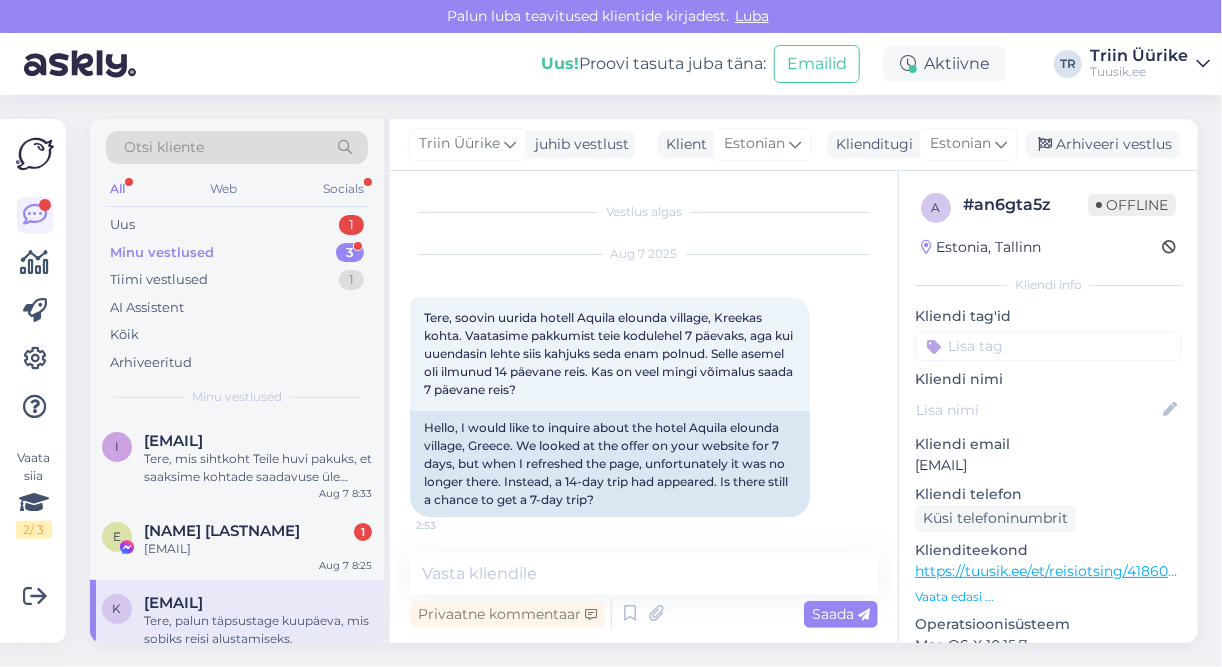 scroll, scrollTop: 107, scrollLeft: 0, axis: vertical 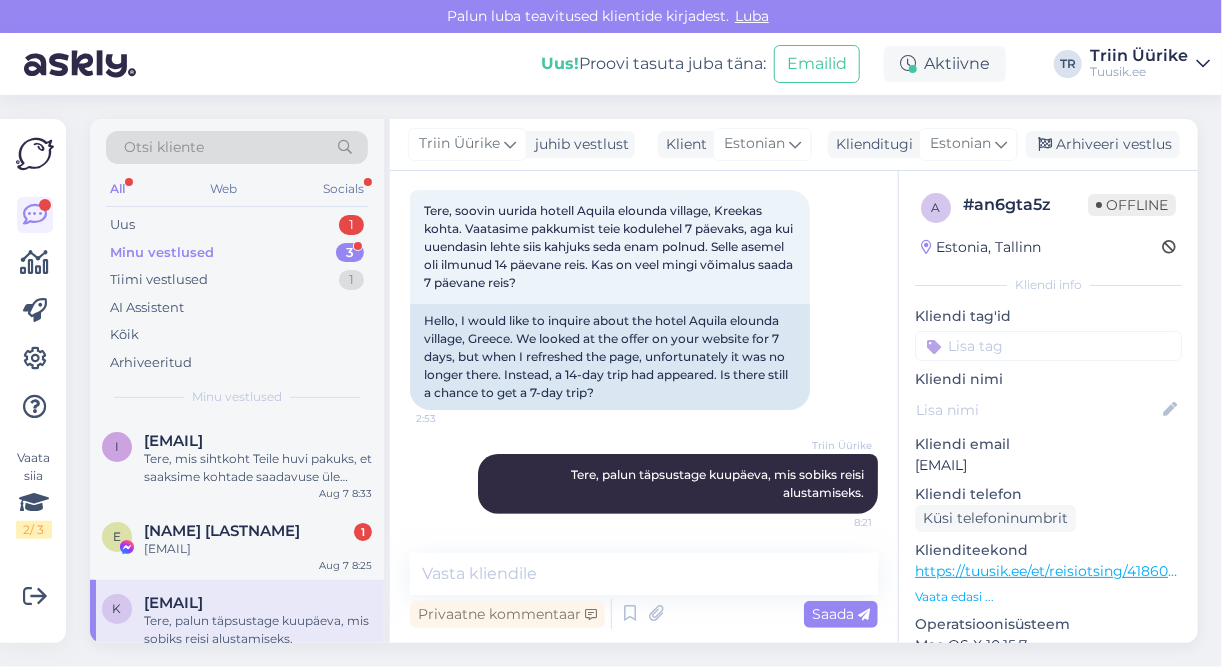 drag, startPoint x: 936, startPoint y: 464, endPoint x: 1125, endPoint y: 469, distance: 189.06613 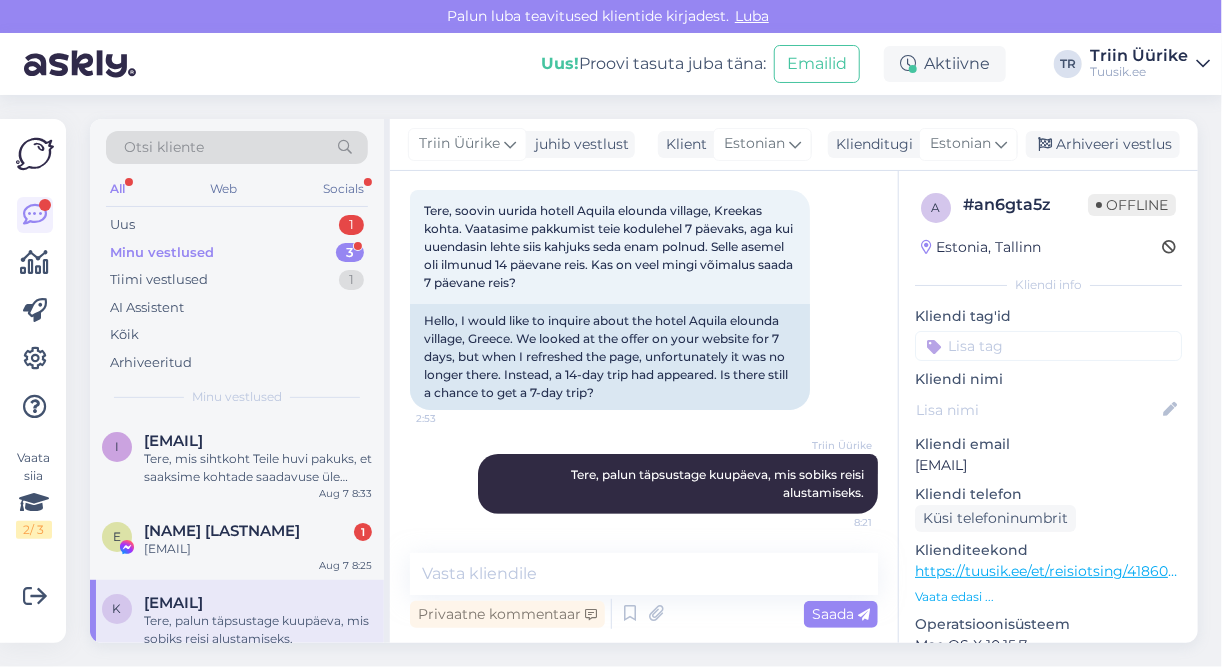 copy on "[EMAIL]" 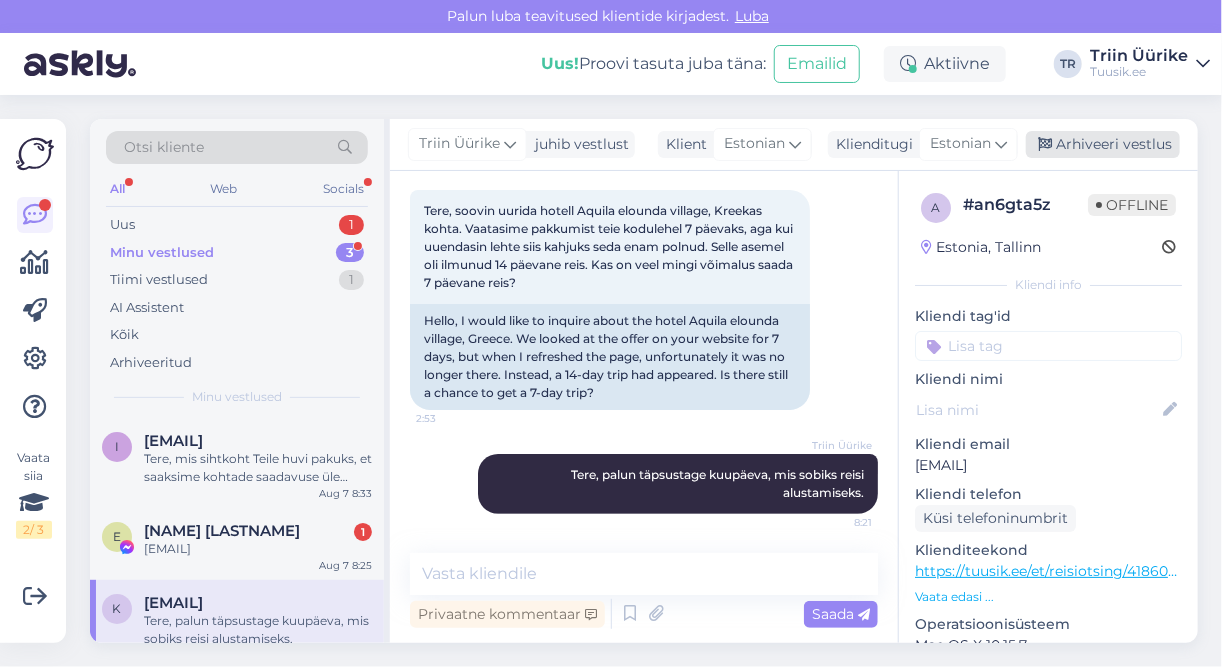 click on "Arhiveeri vestlus" at bounding box center [1103, 144] 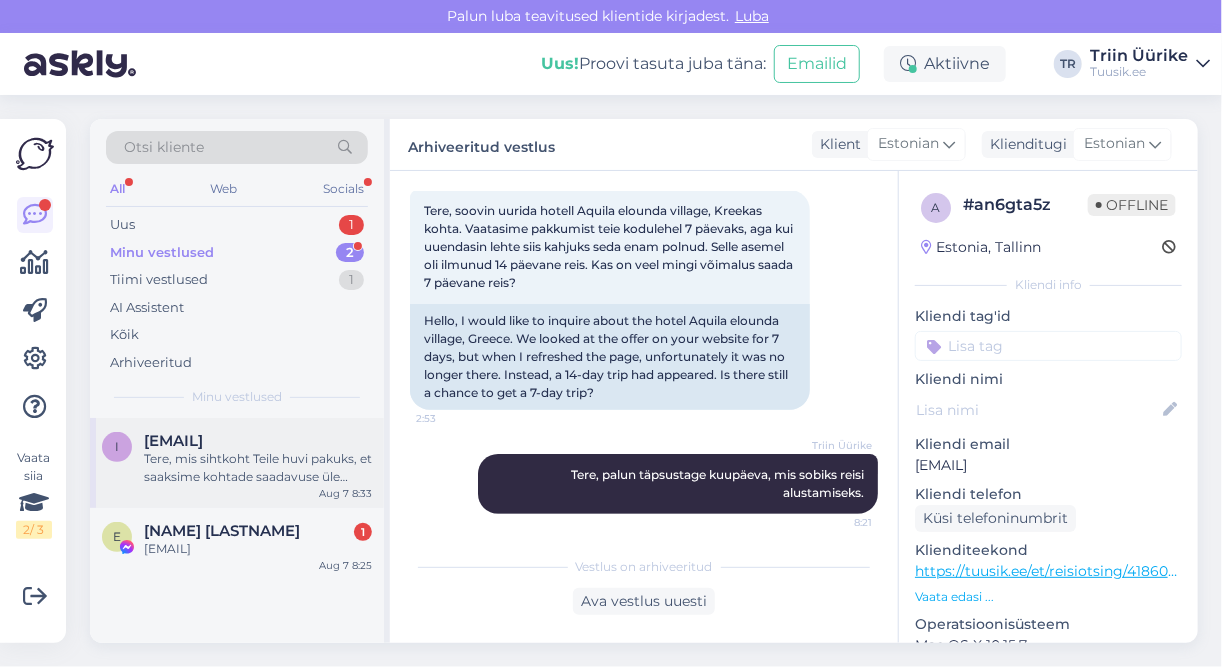 click on "Tere, mis sihtkoht Teile huvi pakuks, et saaksime kohtade saadavuse üle vaadata?" at bounding box center [258, 468] 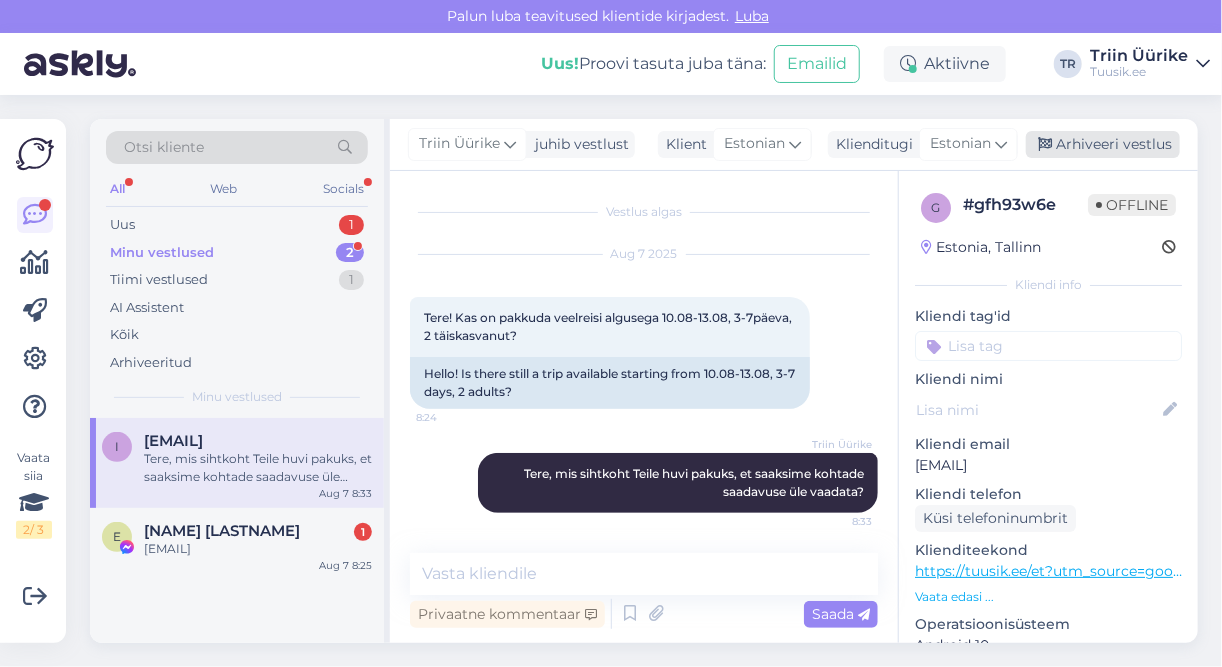 click on "Arhiveeri vestlus" at bounding box center [1103, 144] 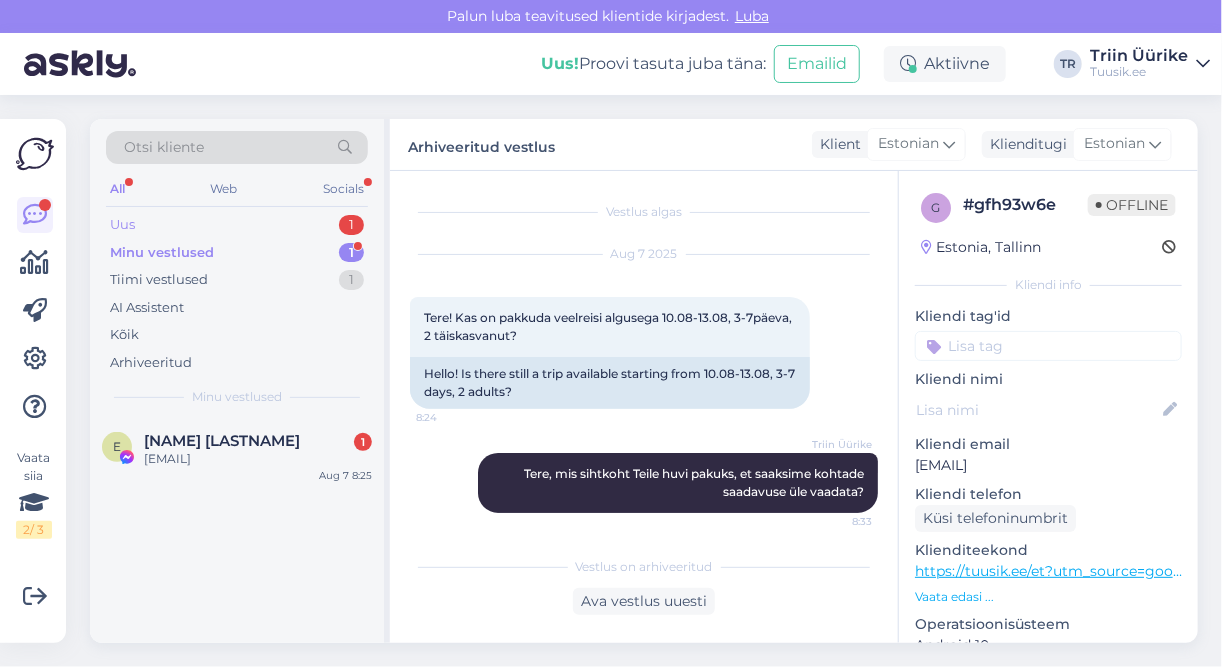 click on "Uus 1" at bounding box center [237, 225] 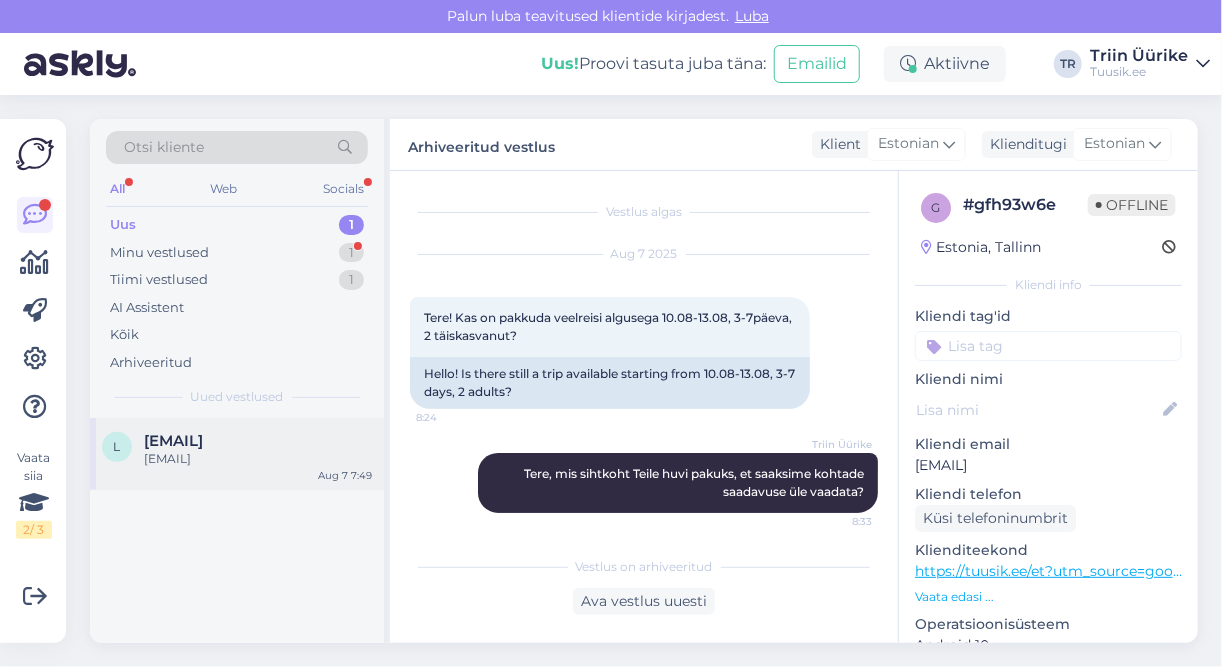 click on "[EMAIL]" at bounding box center (258, 459) 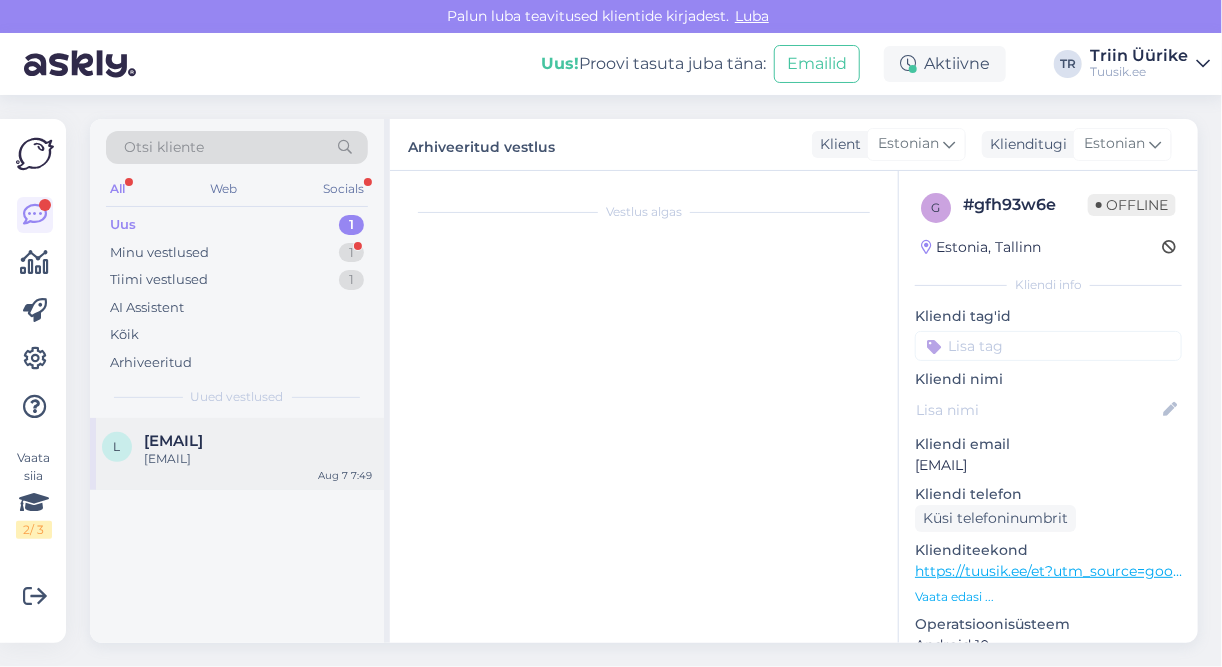 scroll, scrollTop: 295, scrollLeft: 0, axis: vertical 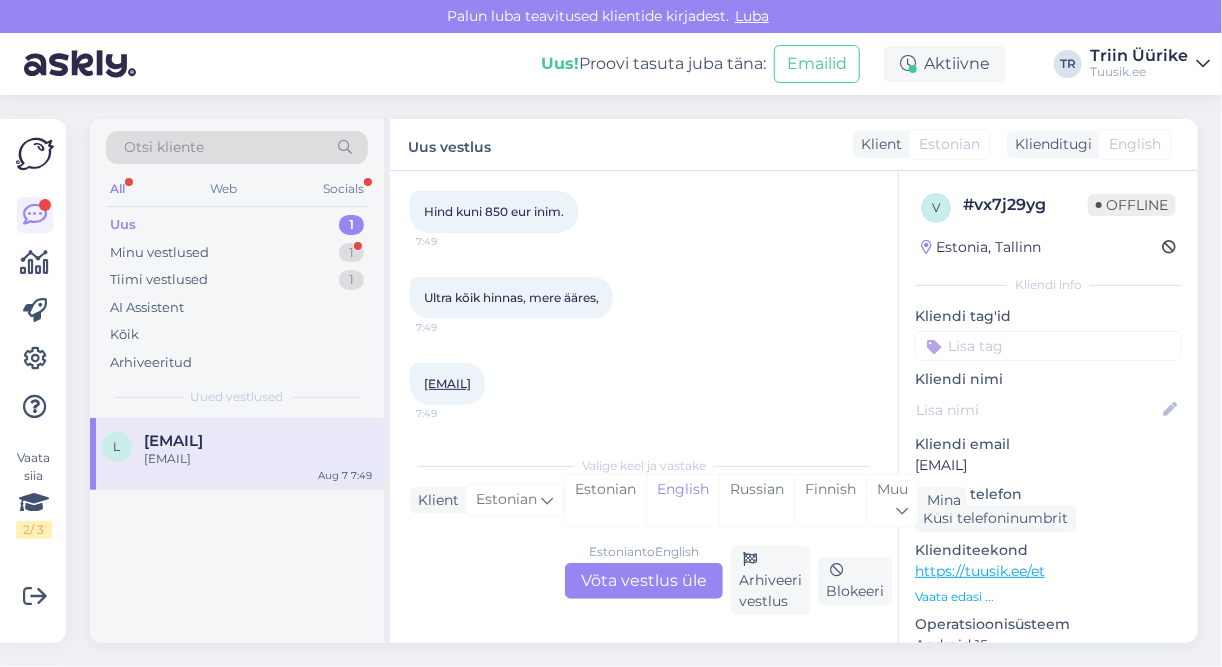 click on "Estonian  to  English Võta vestlus üle" at bounding box center (644, 581) 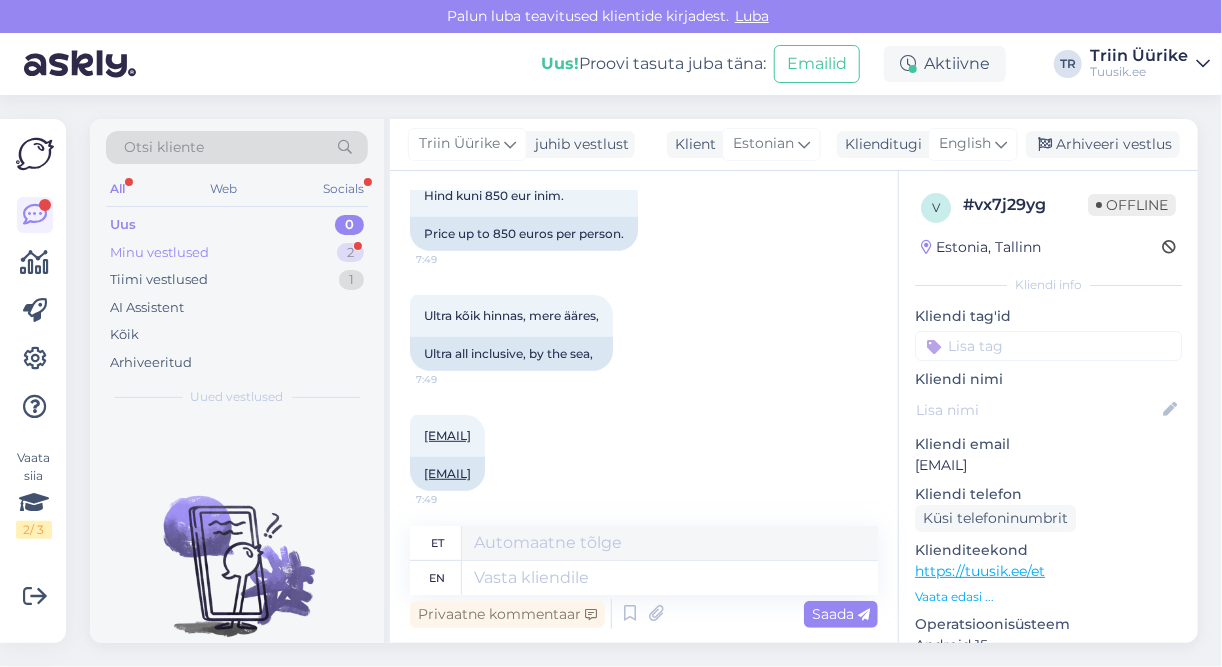 click on "Minu vestlused 2" at bounding box center [237, 253] 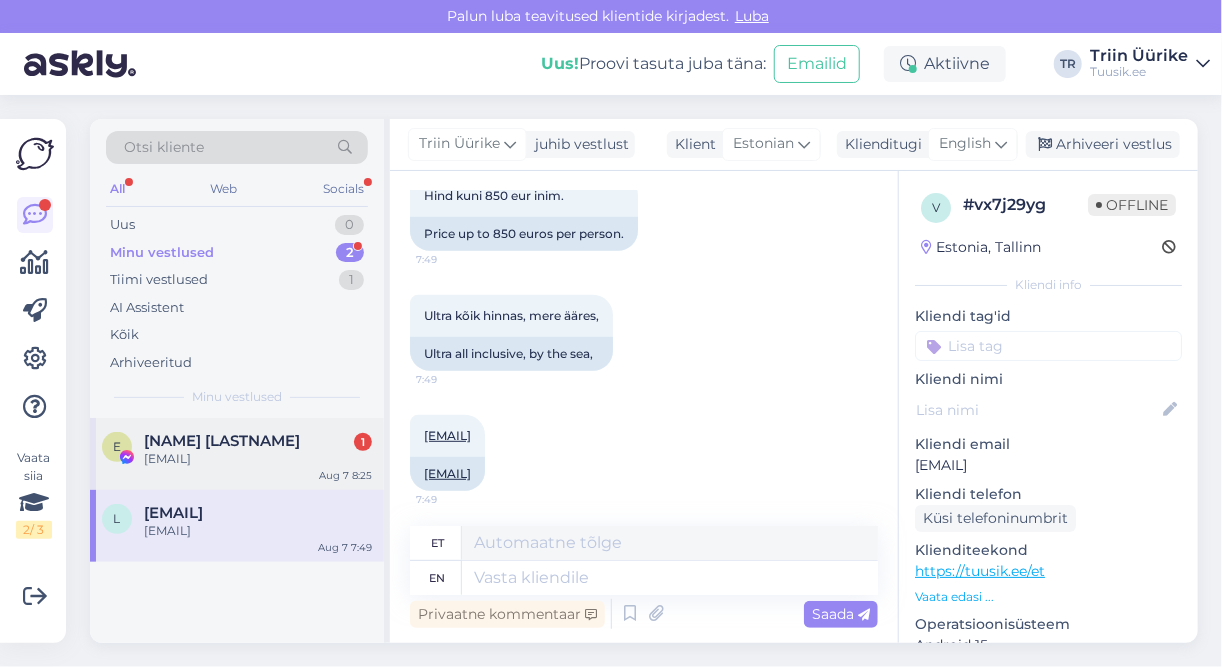 click on "[EMAIL]" at bounding box center [258, 459] 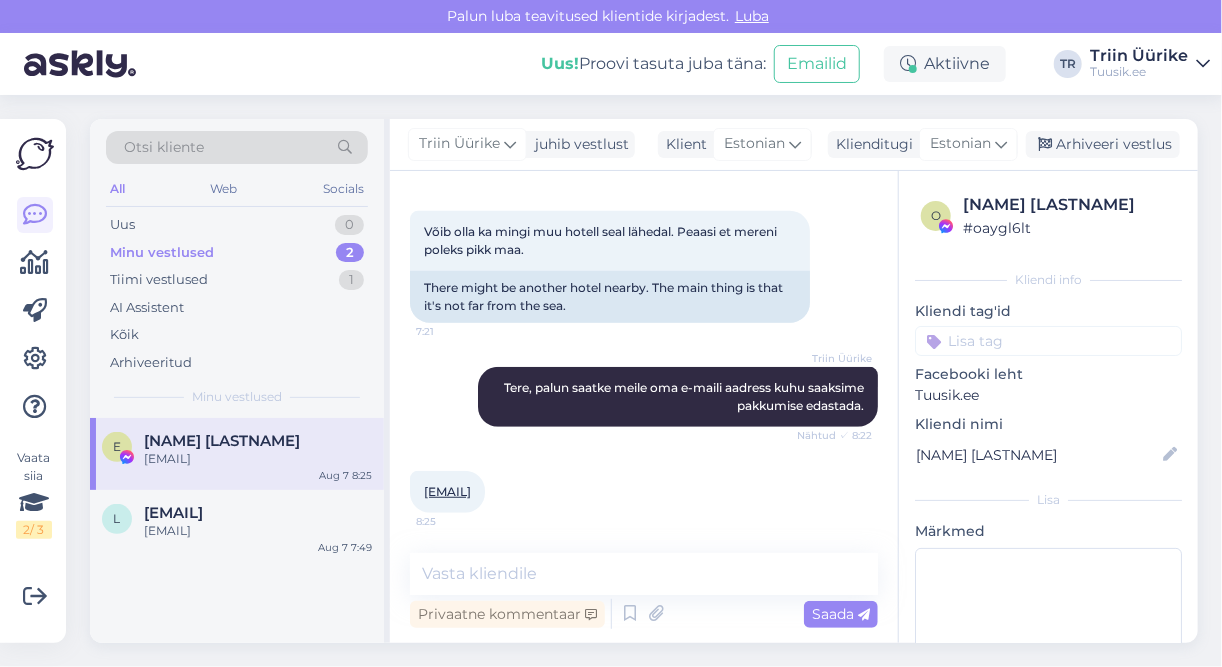click on "[EMAIL] 8:25" at bounding box center (447, 492) 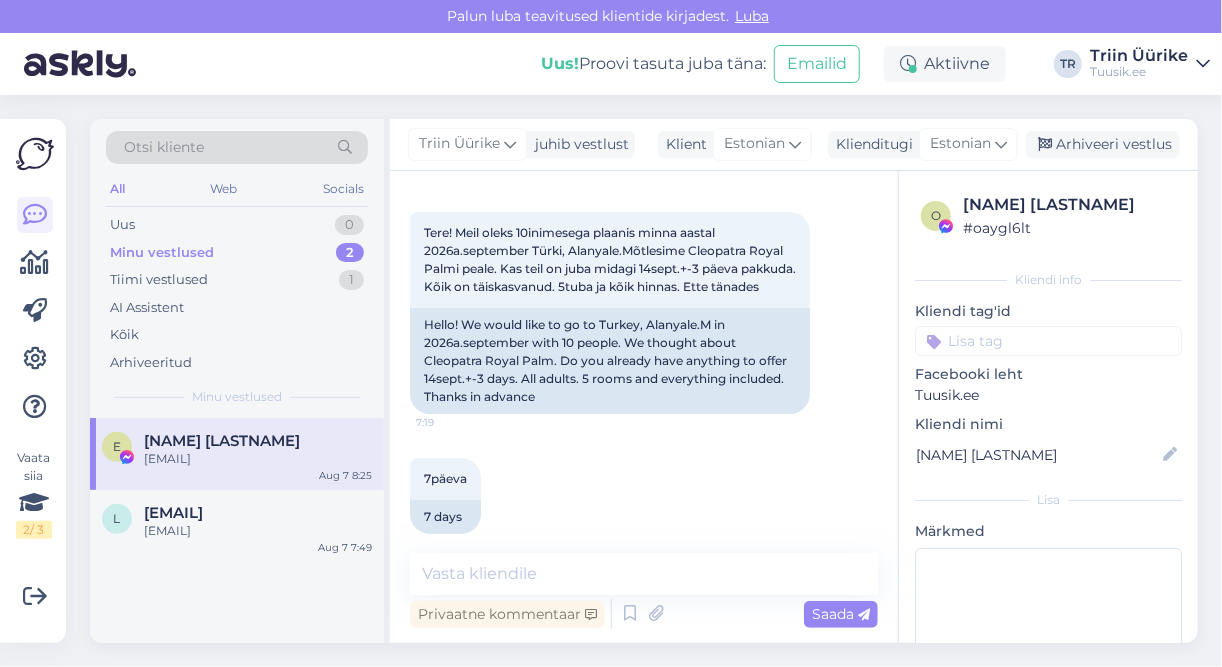 scroll, scrollTop: 70, scrollLeft: 0, axis: vertical 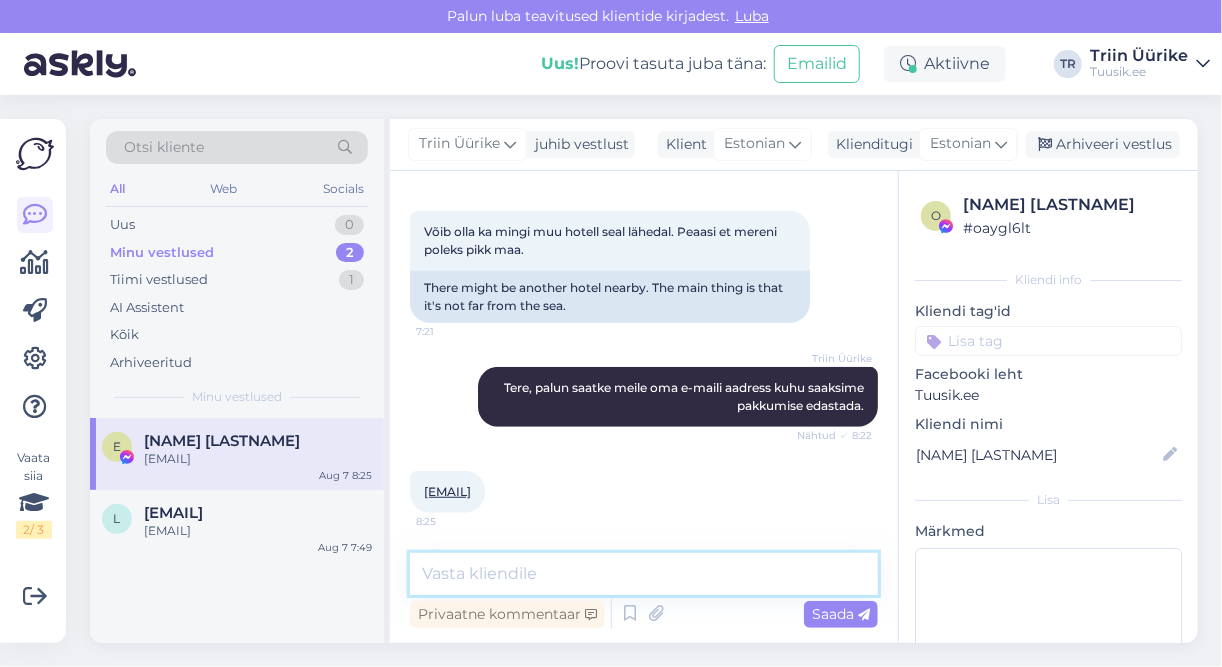 click at bounding box center (644, 574) 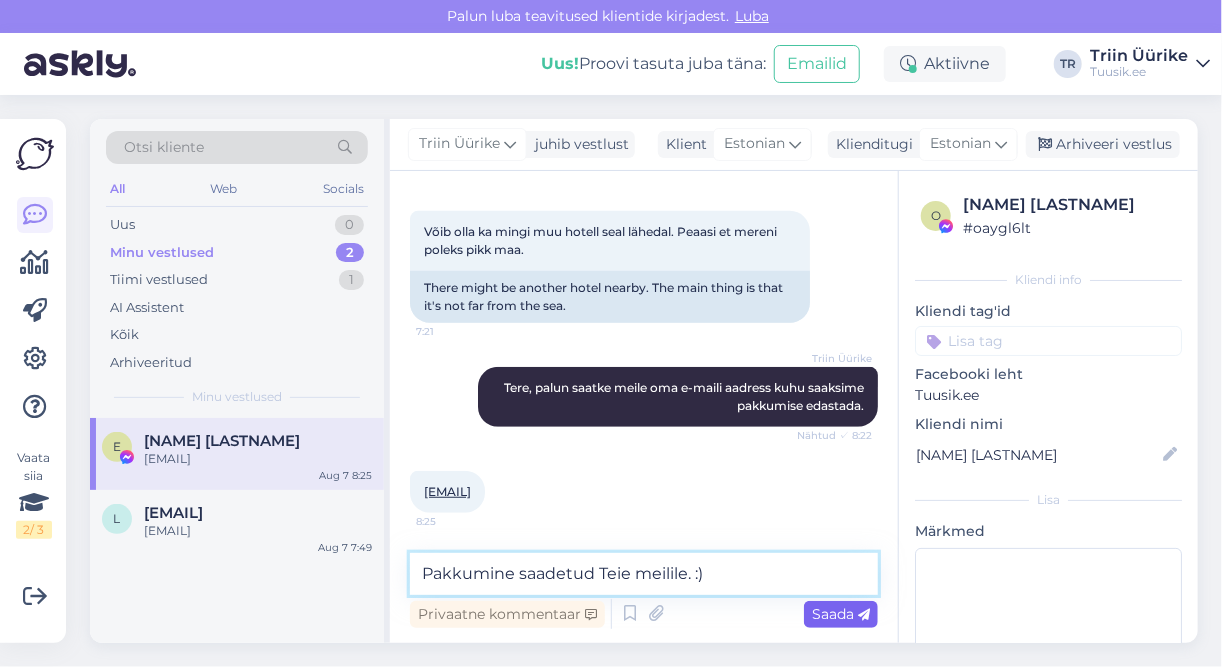 type on "Pakkumine saadetud Teie meilile. :)" 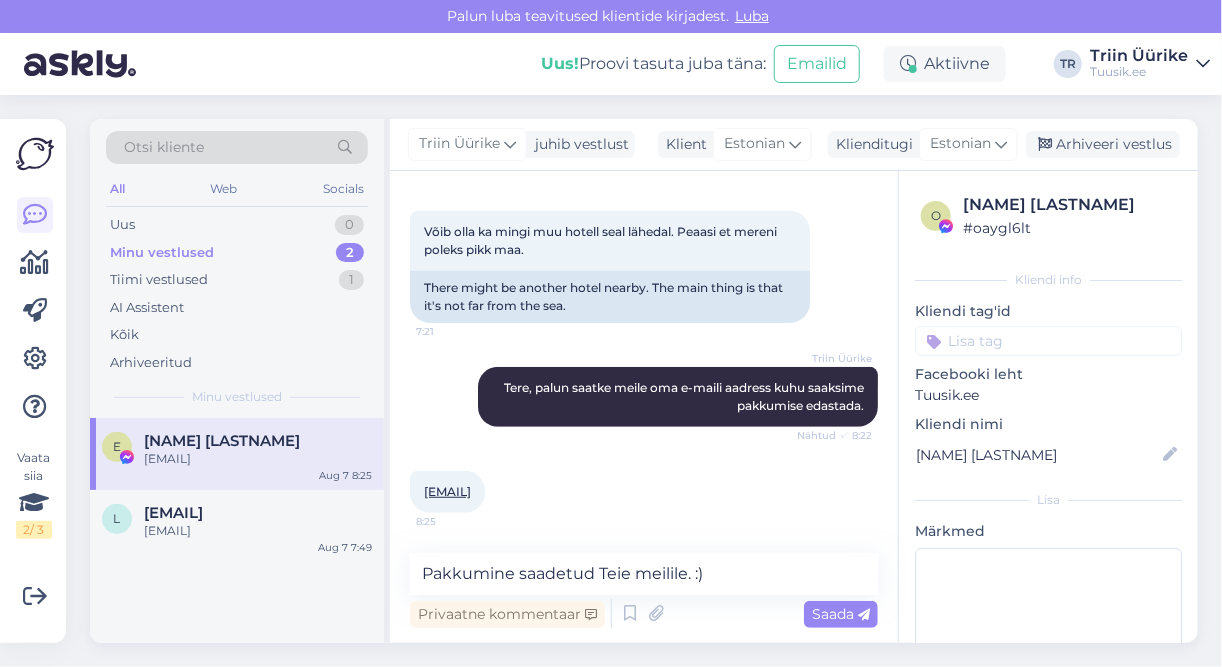 click on "Saada" at bounding box center (841, 614) 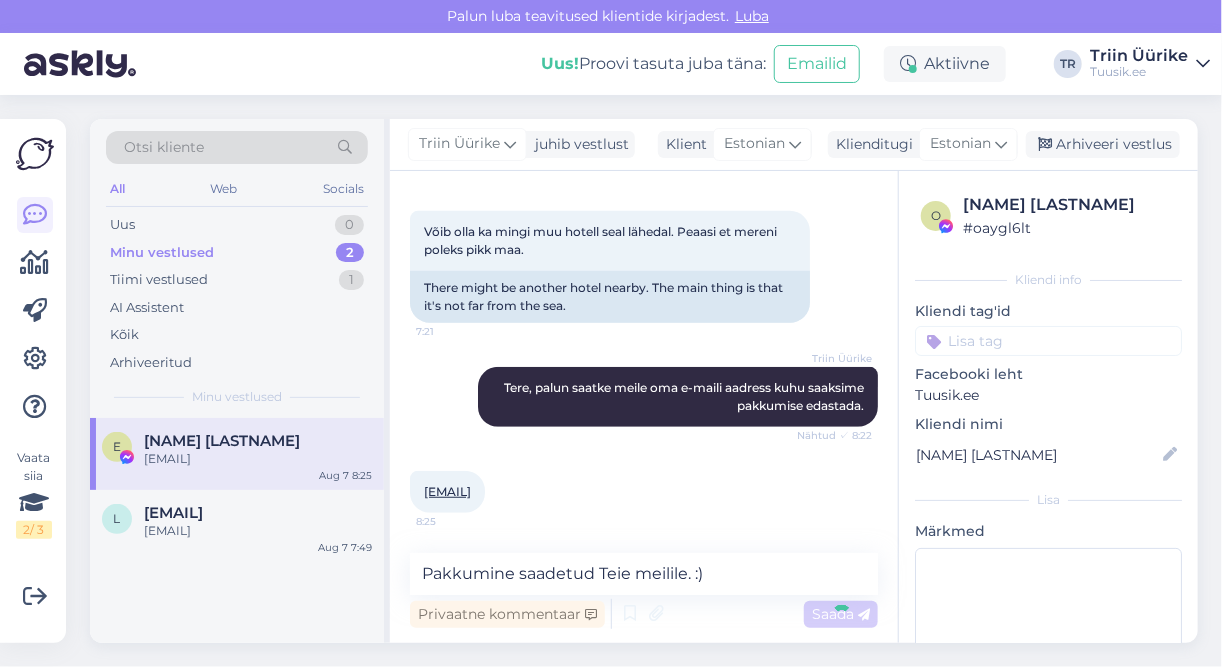type 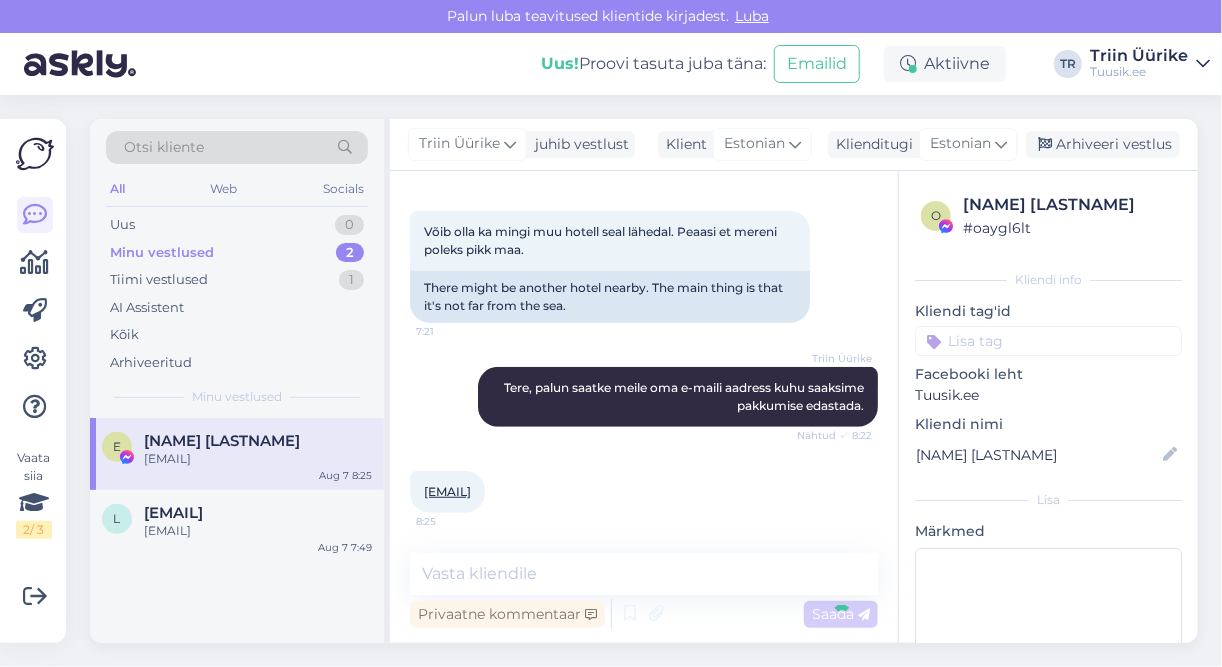 scroll, scrollTop: 555, scrollLeft: 0, axis: vertical 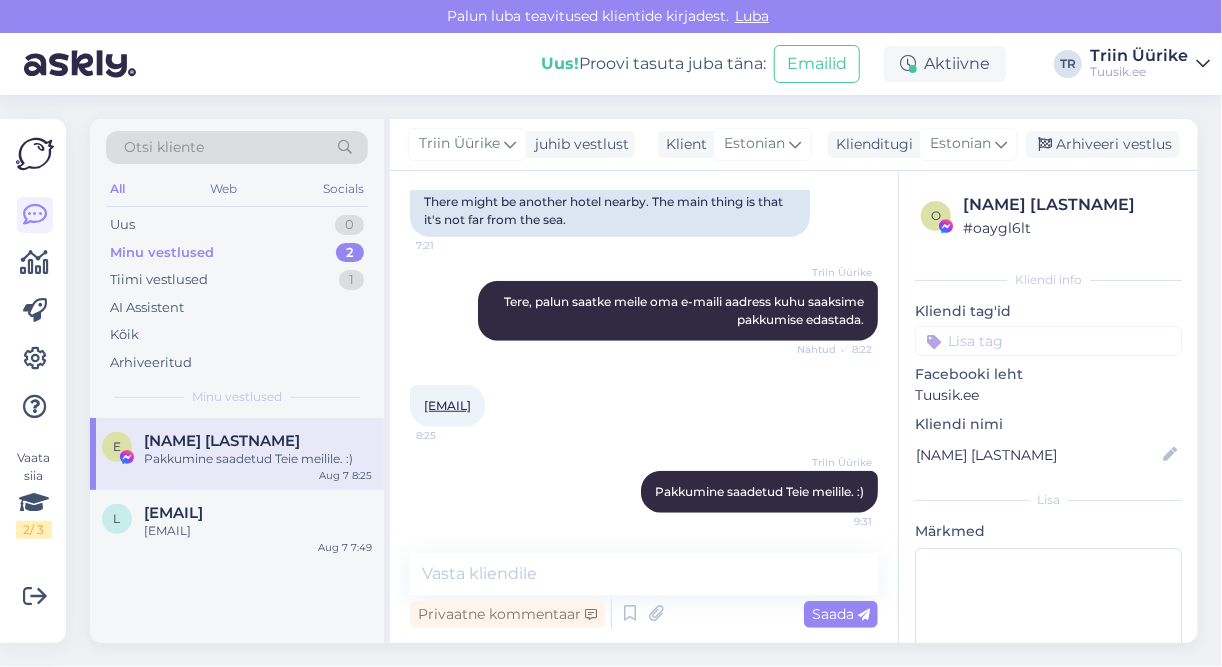 drag, startPoint x: 1132, startPoint y: 146, endPoint x: 1110, endPoint y: 213, distance: 70.5195 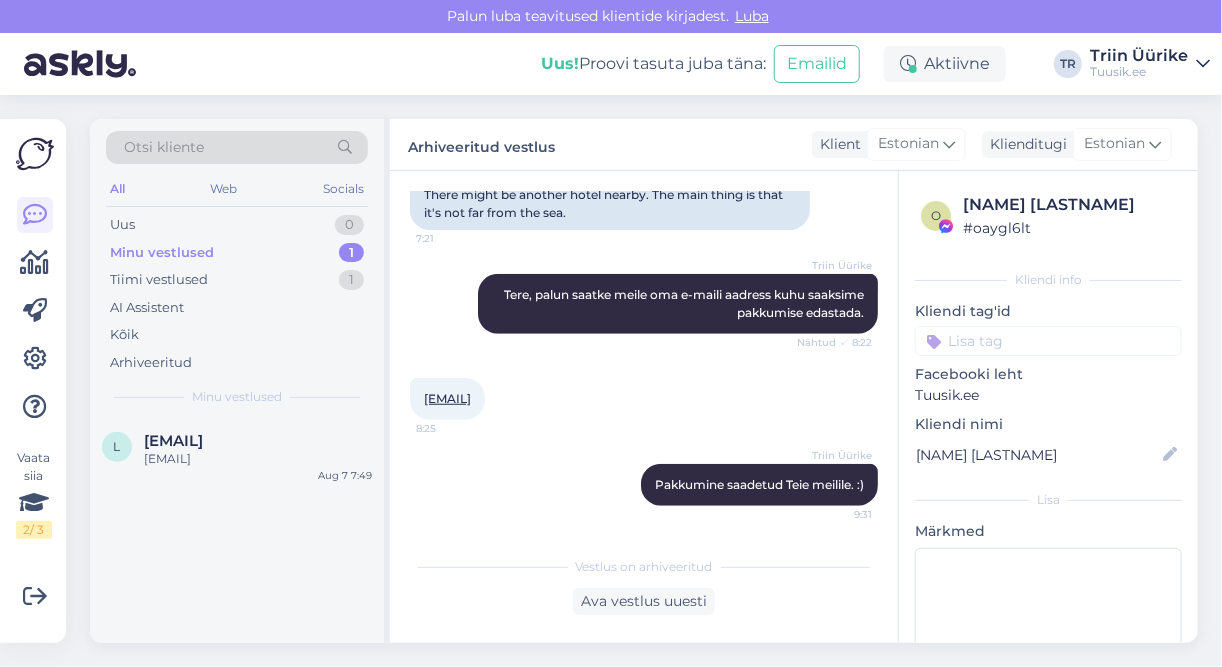 click on "Minu vestlused 1" at bounding box center (237, 253) 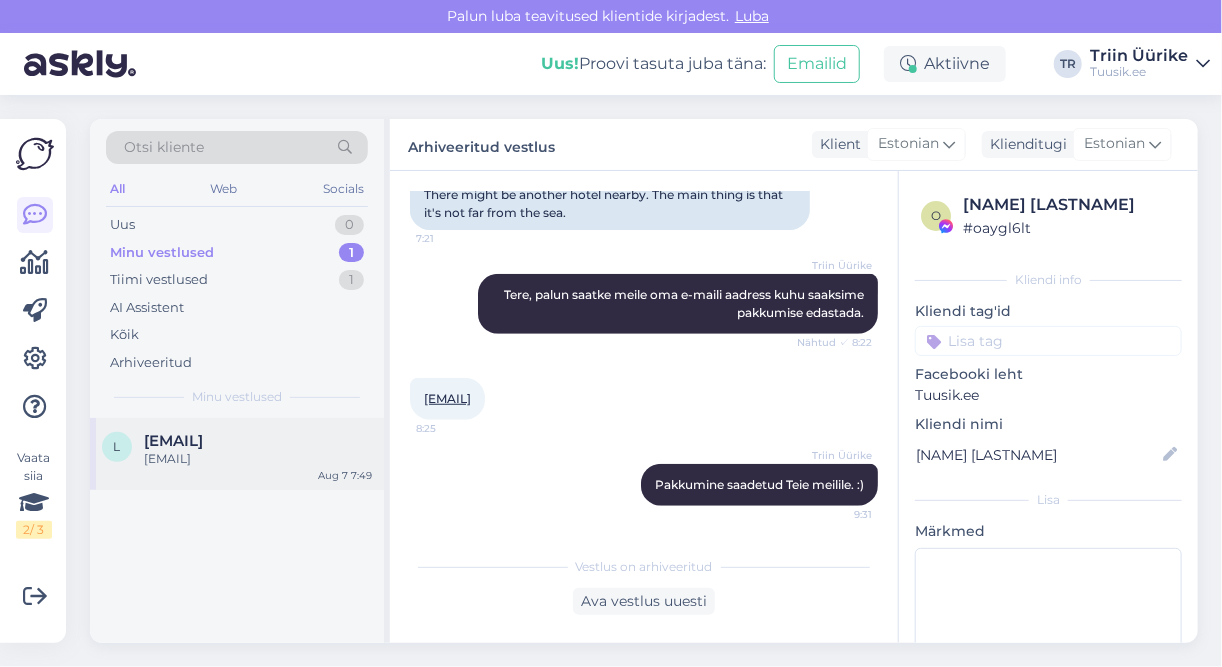 click on "[EMAIL] [EMAIL] Aug 7 7:49" at bounding box center (237, 454) 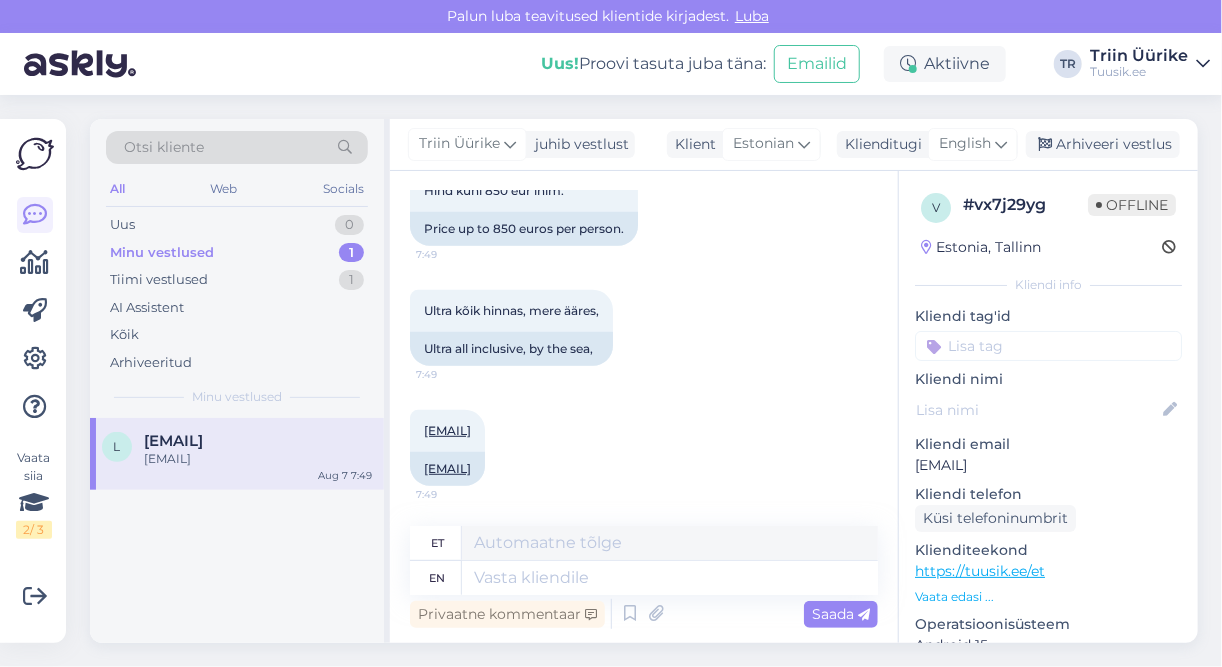 scroll, scrollTop: 384, scrollLeft: 0, axis: vertical 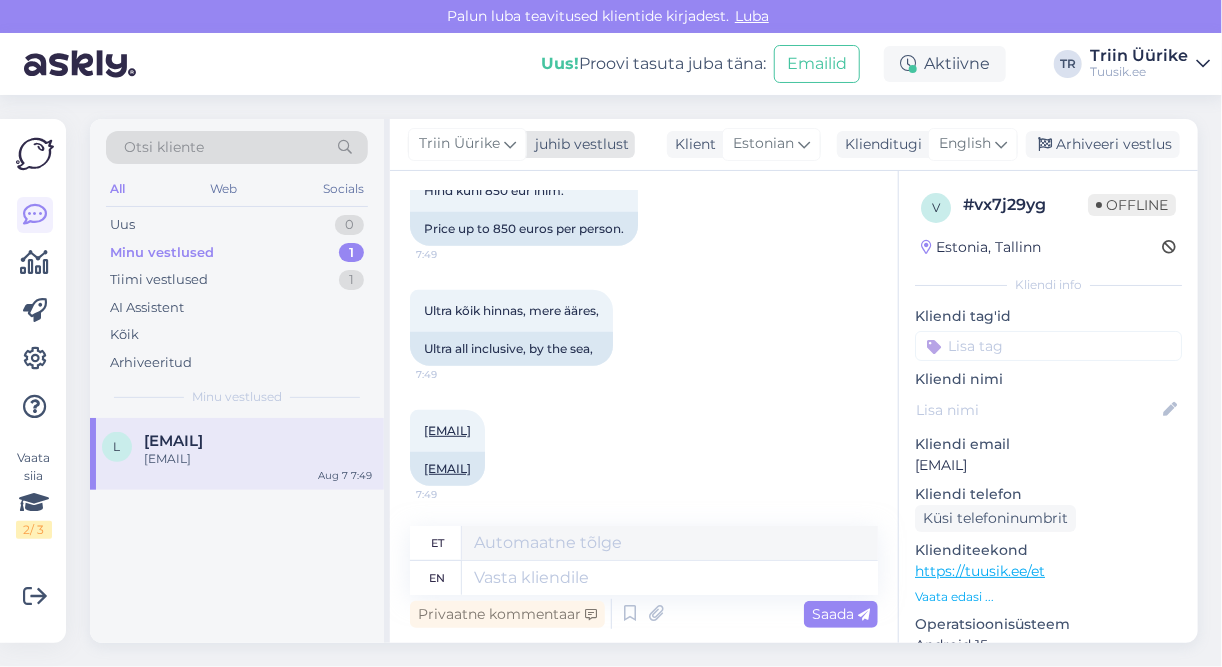 click at bounding box center (510, 144) 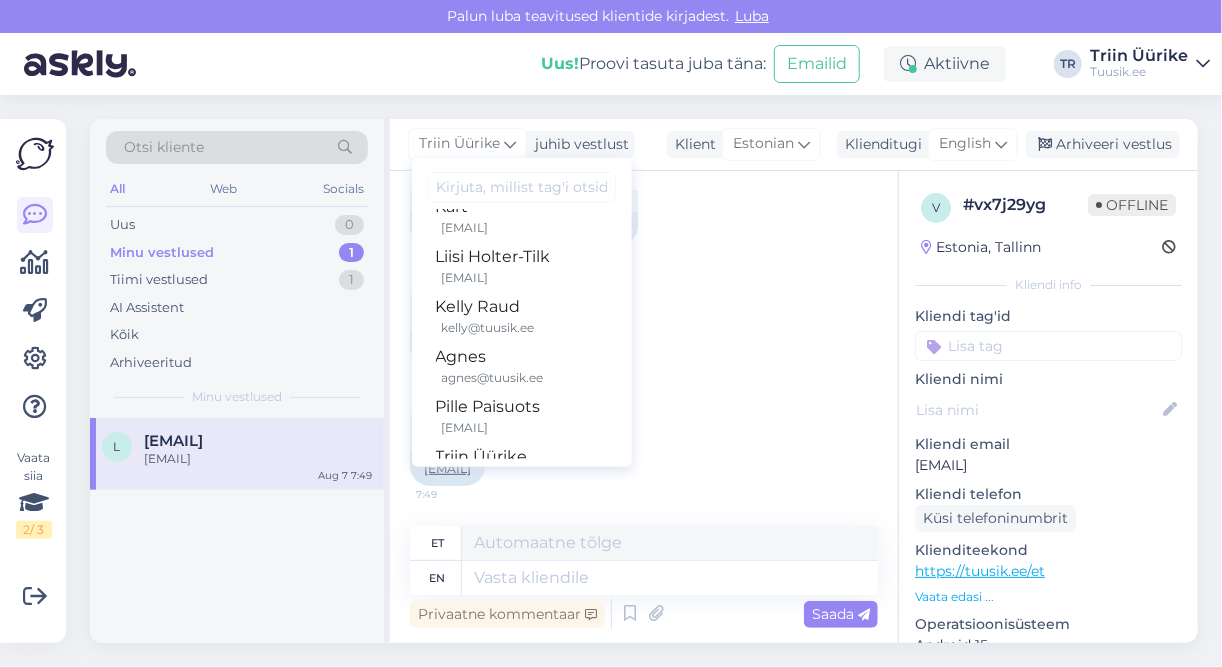 scroll, scrollTop: 199, scrollLeft: 0, axis: vertical 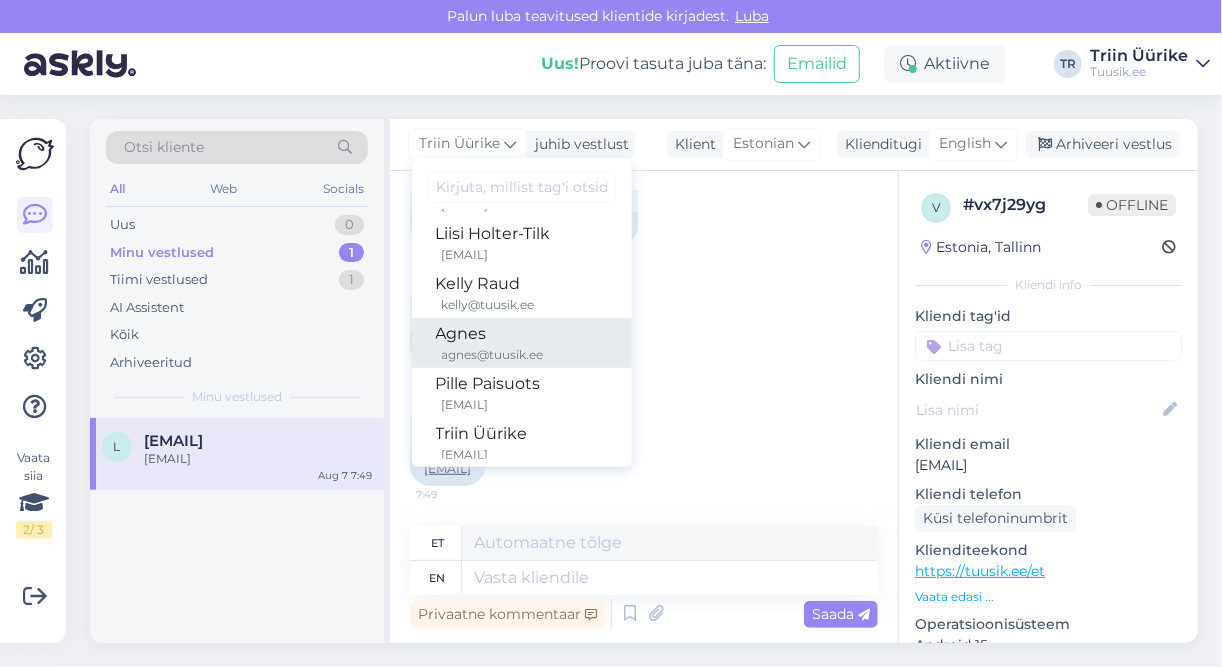 click on "Agnes" at bounding box center (522, 334) 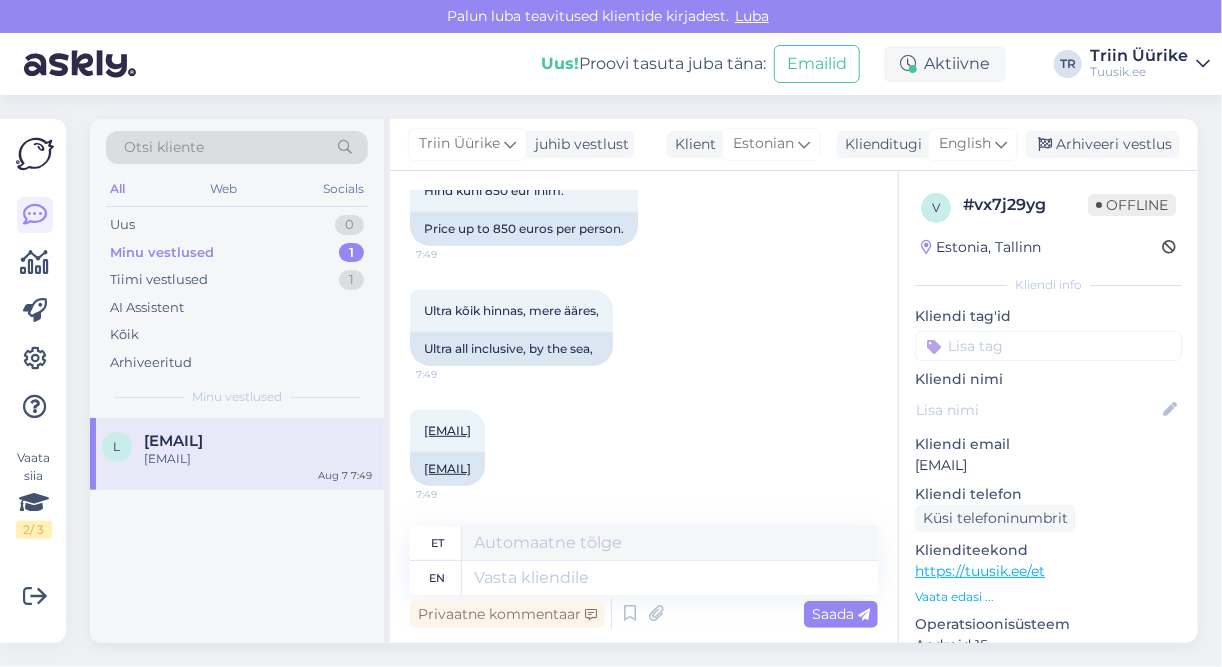 scroll, scrollTop: 382, scrollLeft: 0, axis: vertical 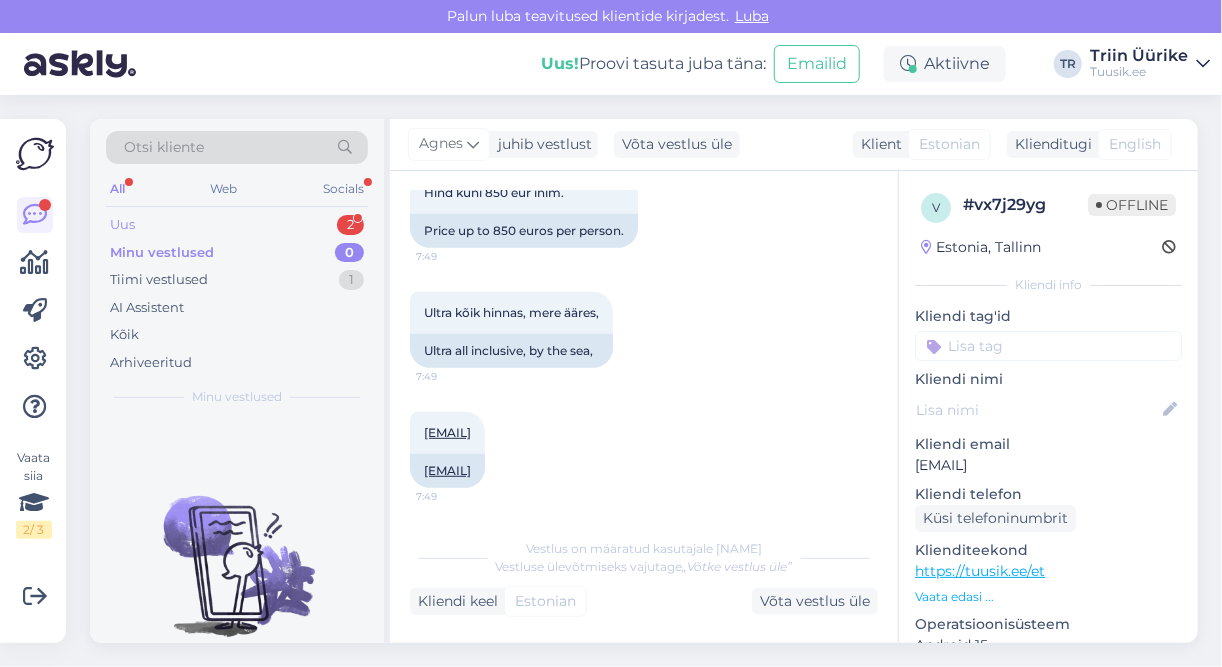 click on "Uus 2" at bounding box center [237, 225] 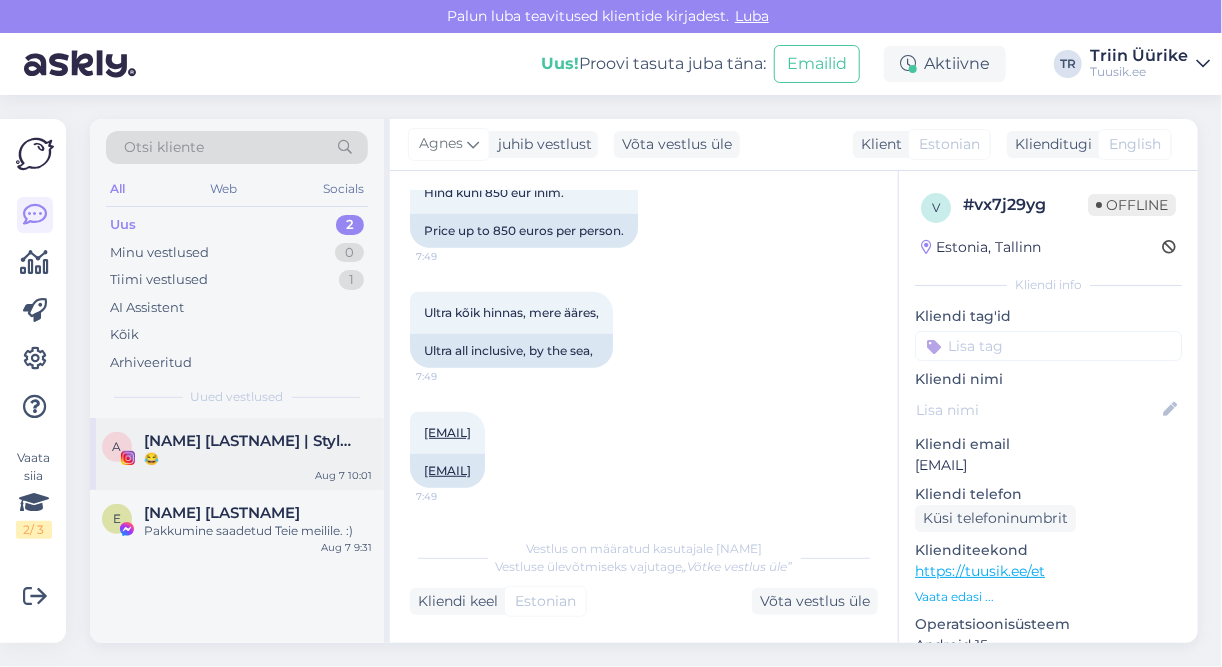 click on "😂" at bounding box center [258, 459] 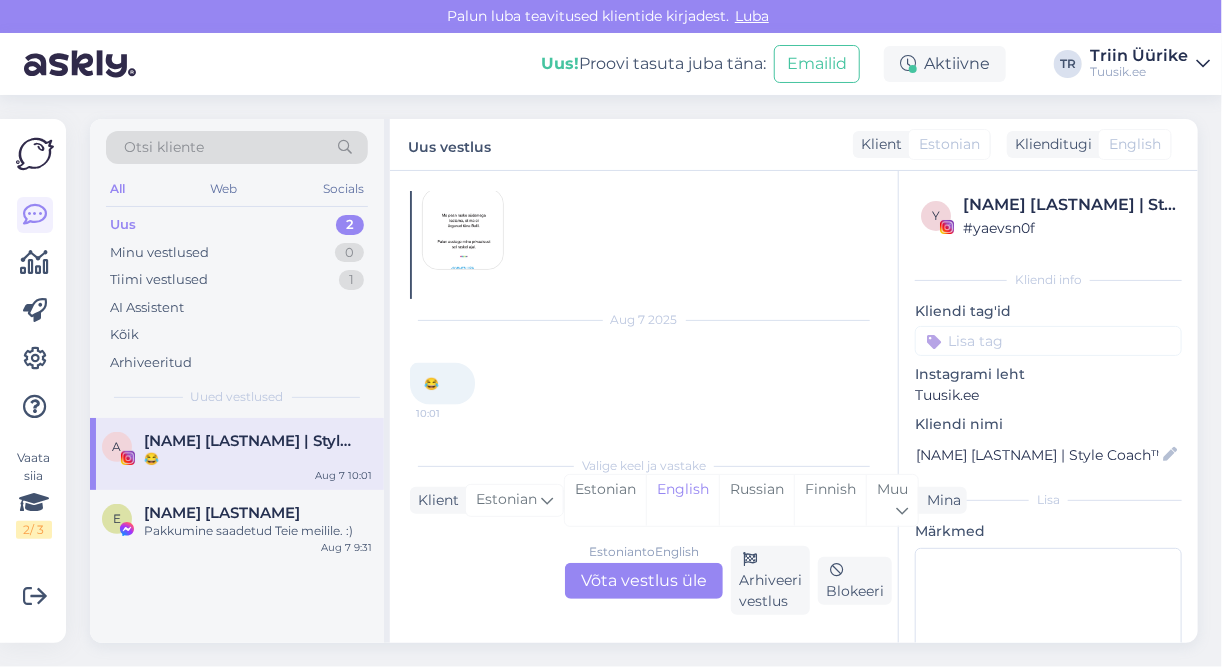 scroll, scrollTop: 1032, scrollLeft: 0, axis: vertical 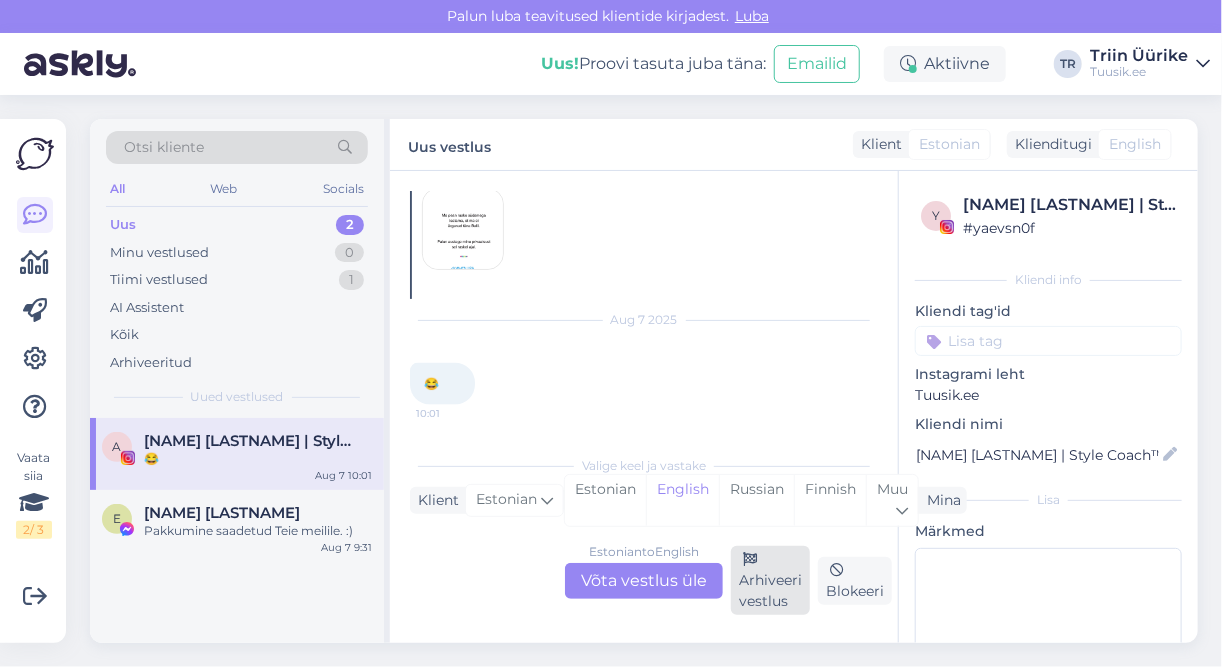 click on "Arhiveeri vestlus" at bounding box center (770, 580) 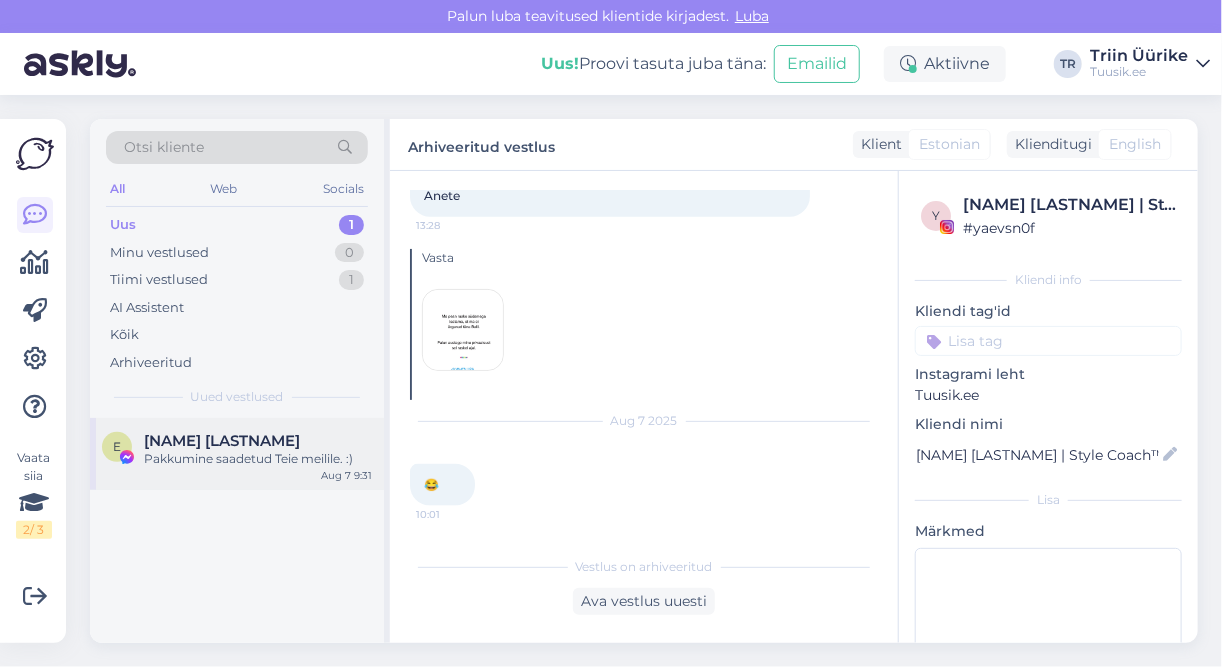 click on "[NAME] [LASTNAME] Pakkumine saadetud Teie meilile. :) Aug 7 9:31" at bounding box center [237, 454] 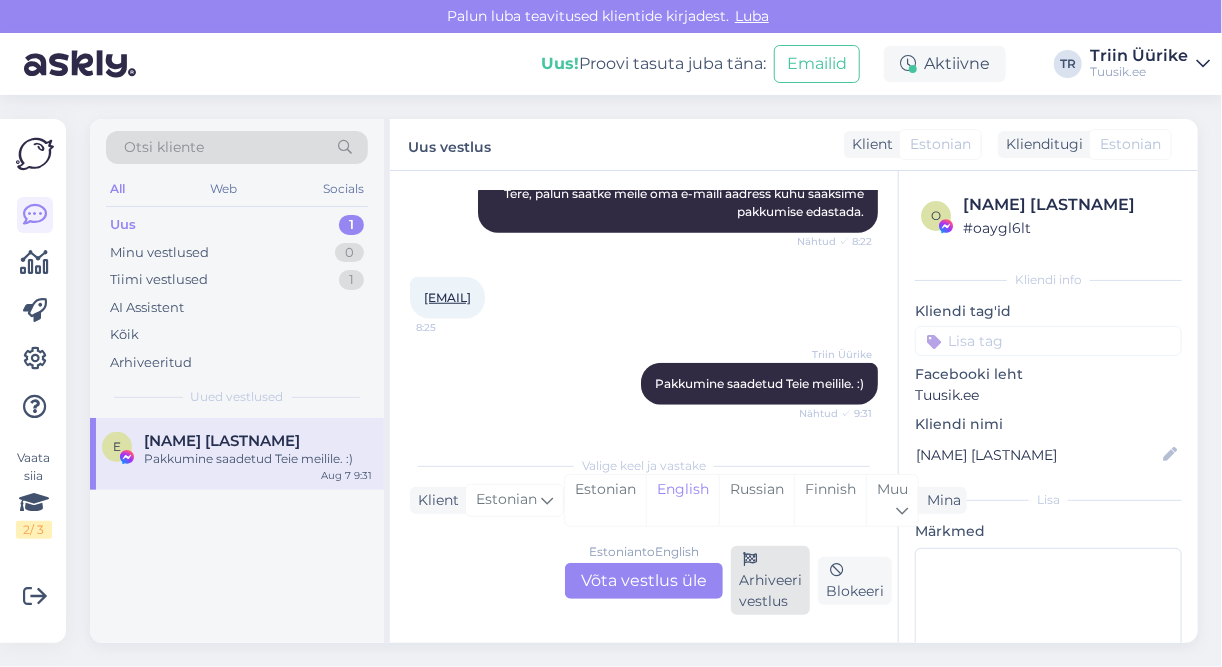 click on "Arhiveeri vestlus" at bounding box center (770, 580) 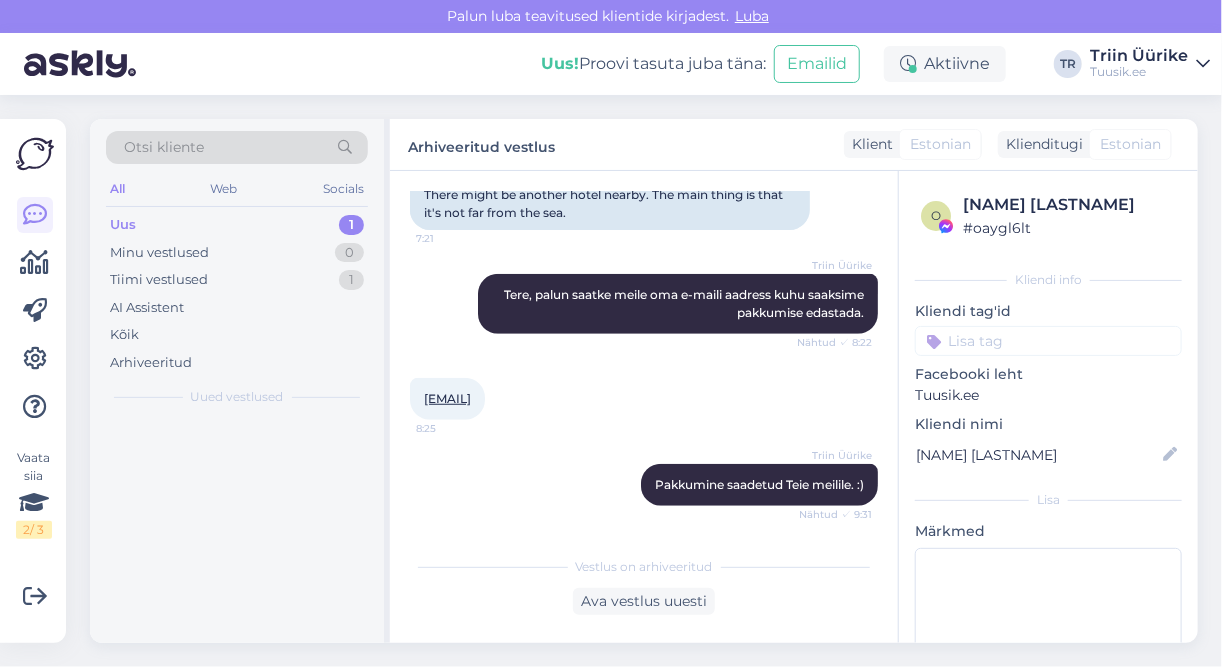 scroll, scrollTop: 562, scrollLeft: 0, axis: vertical 